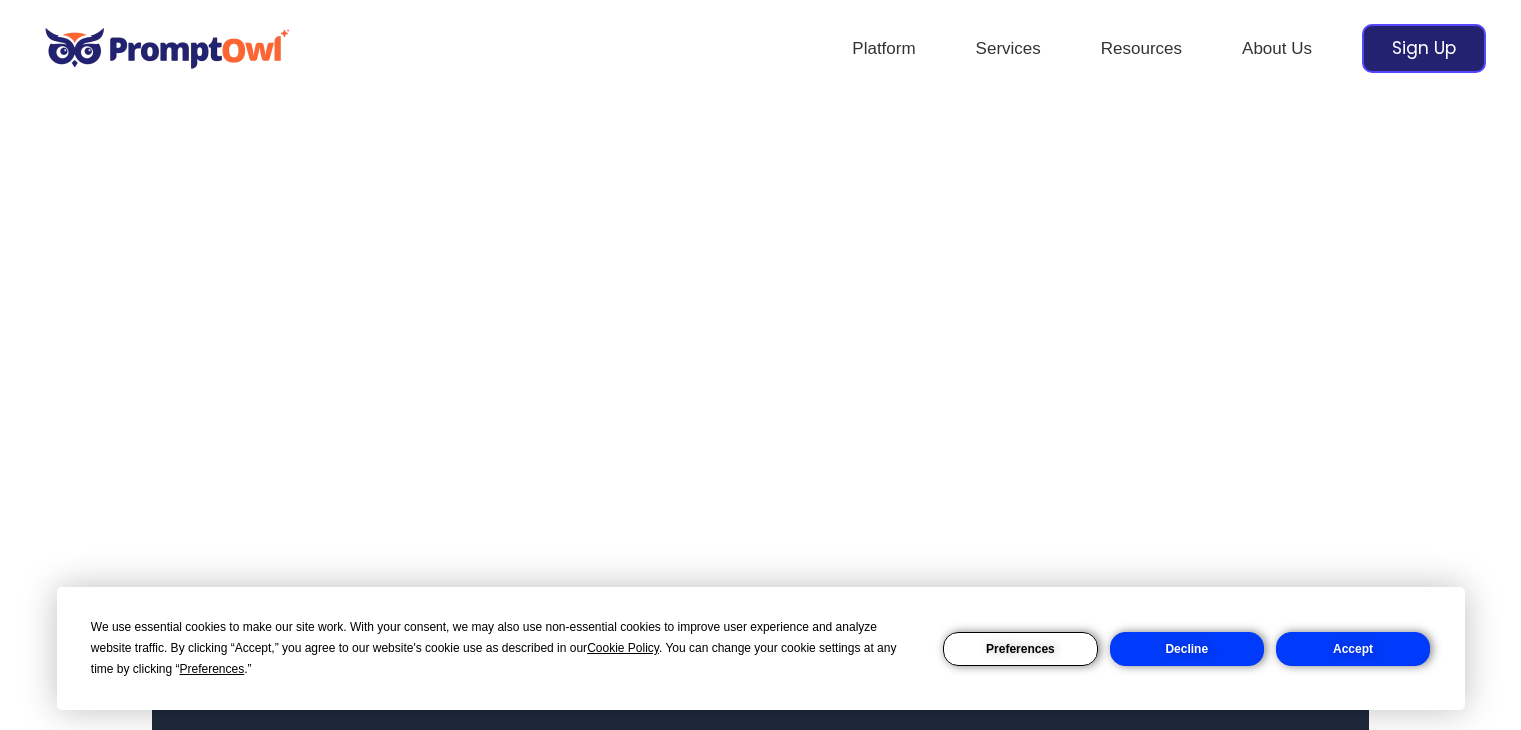 scroll, scrollTop: 0, scrollLeft: 0, axis: both 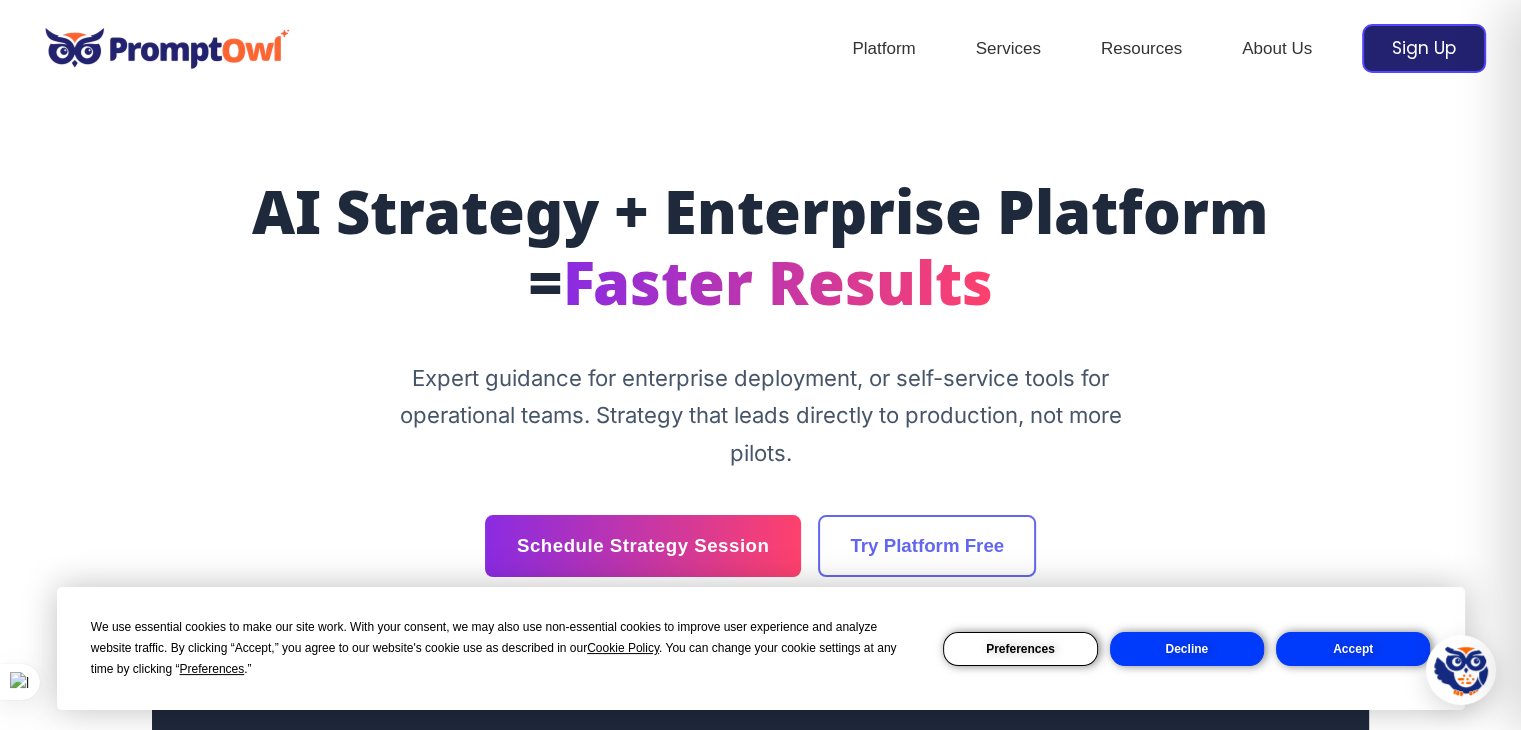 click on "Accept" at bounding box center [1353, 649] 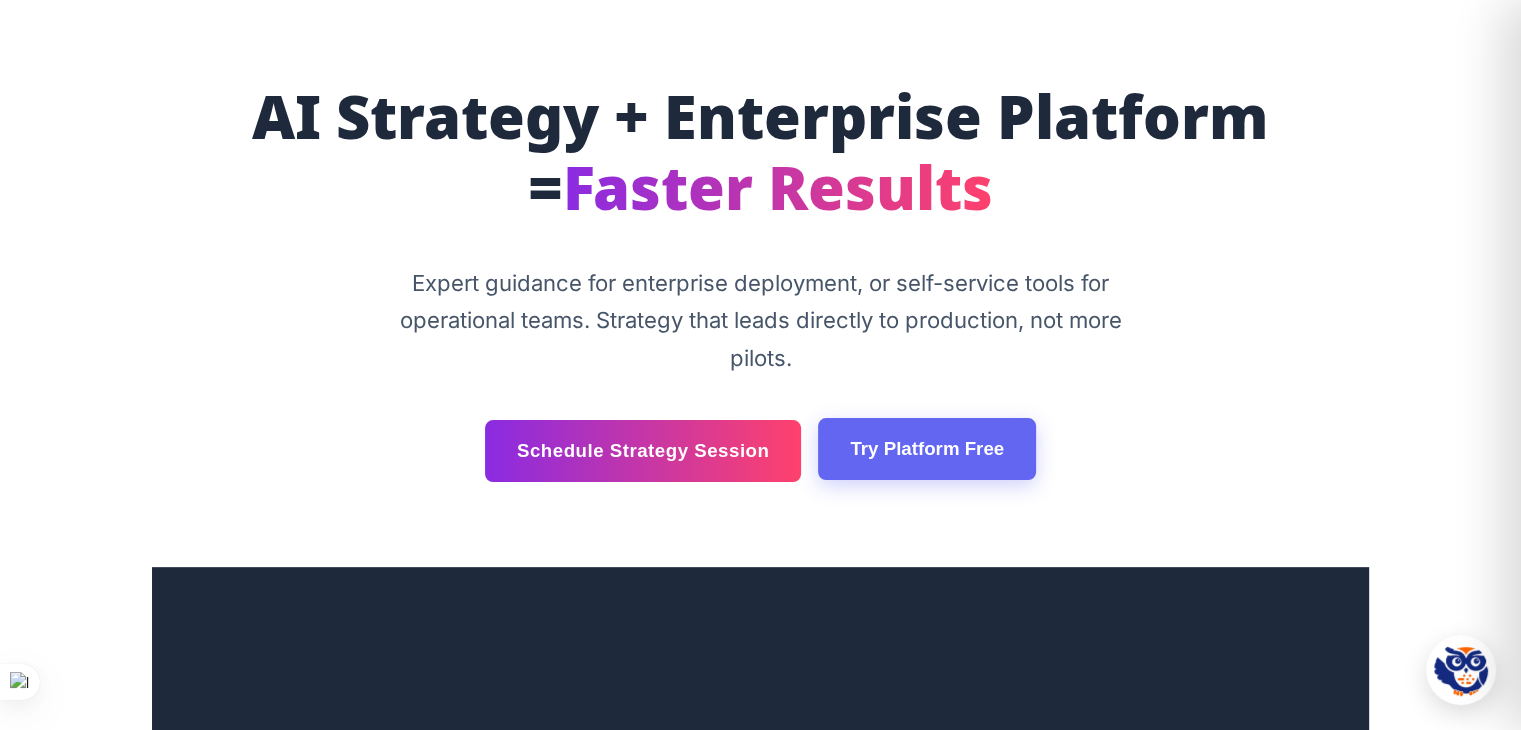 scroll, scrollTop: 100, scrollLeft: 0, axis: vertical 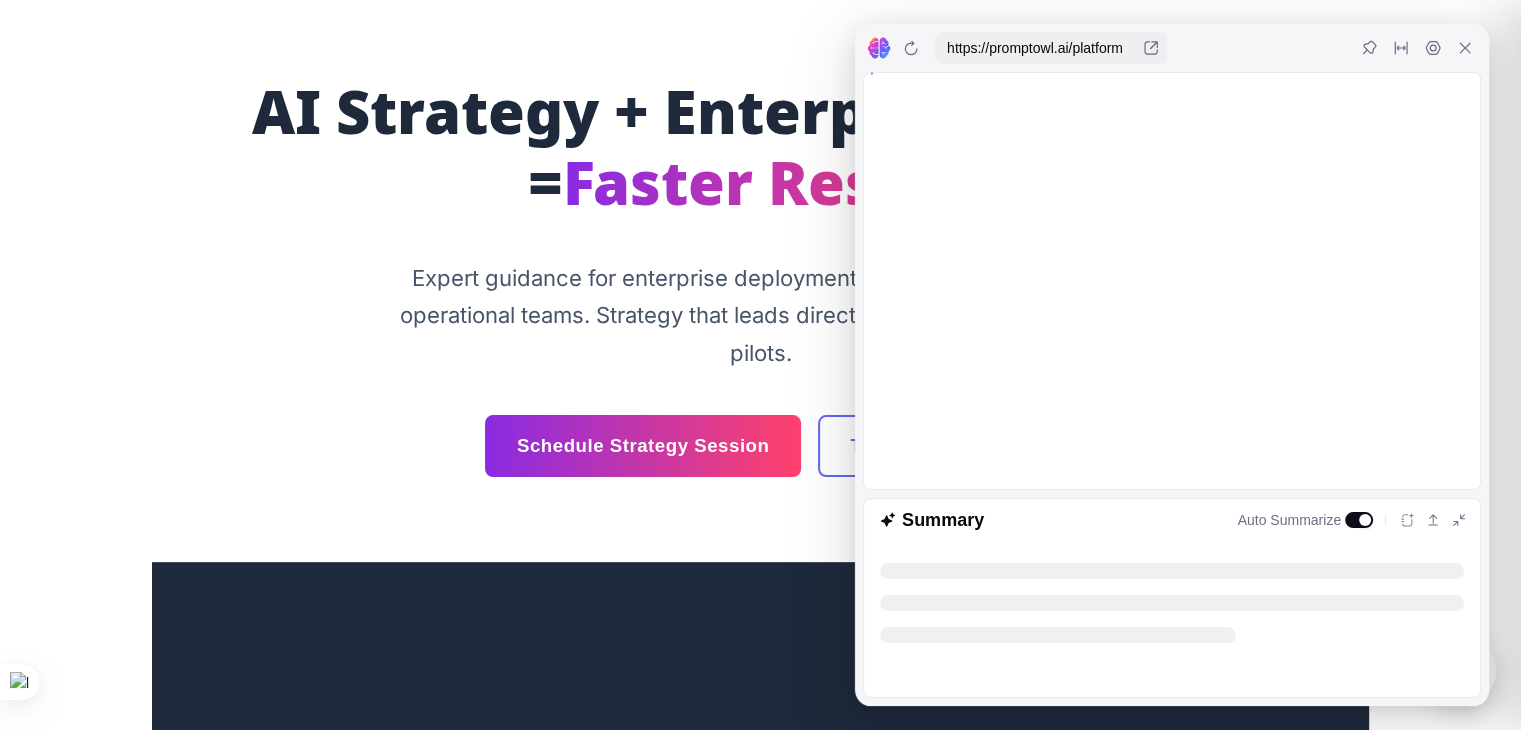 click at bounding box center [1465, 48] 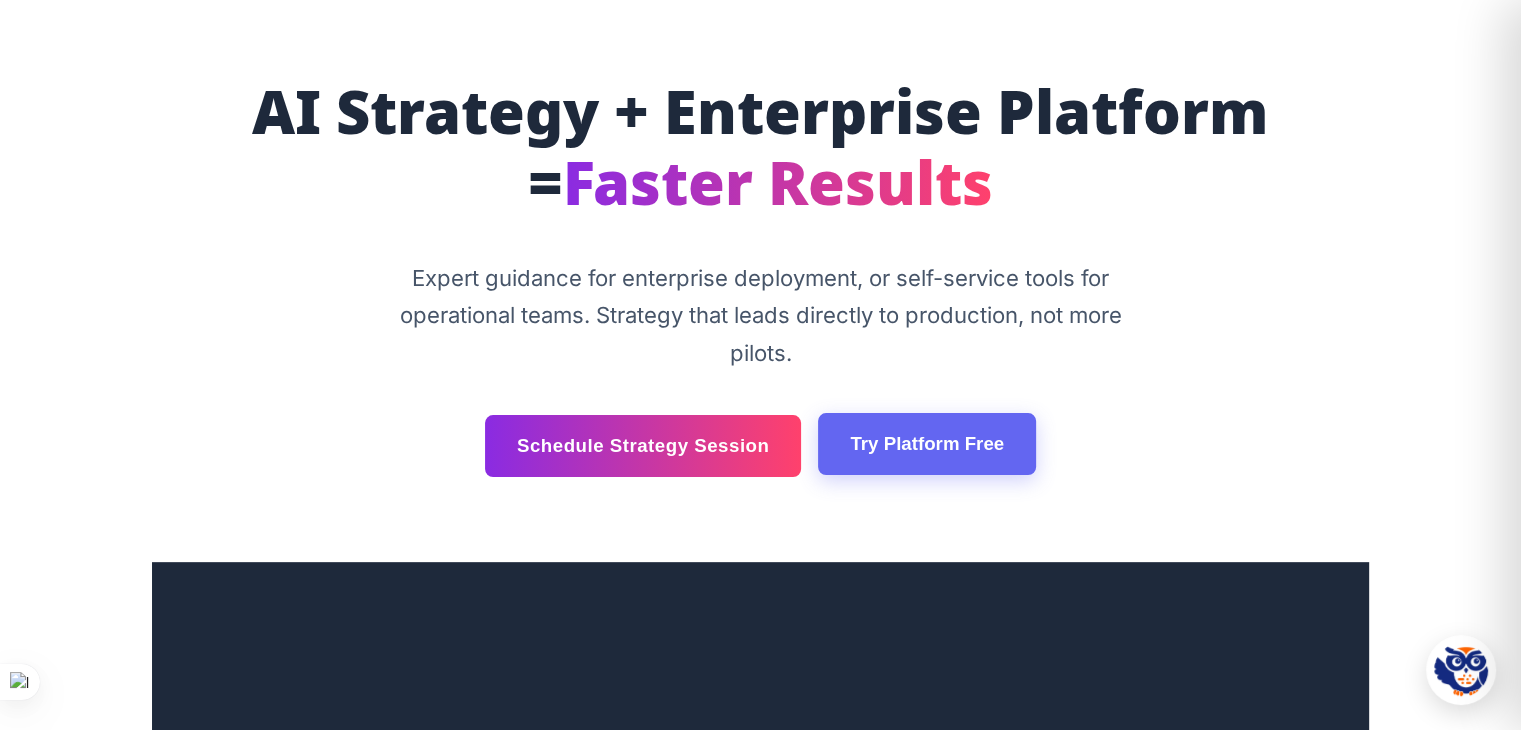 click on "Try Platform Free" at bounding box center [927, 444] 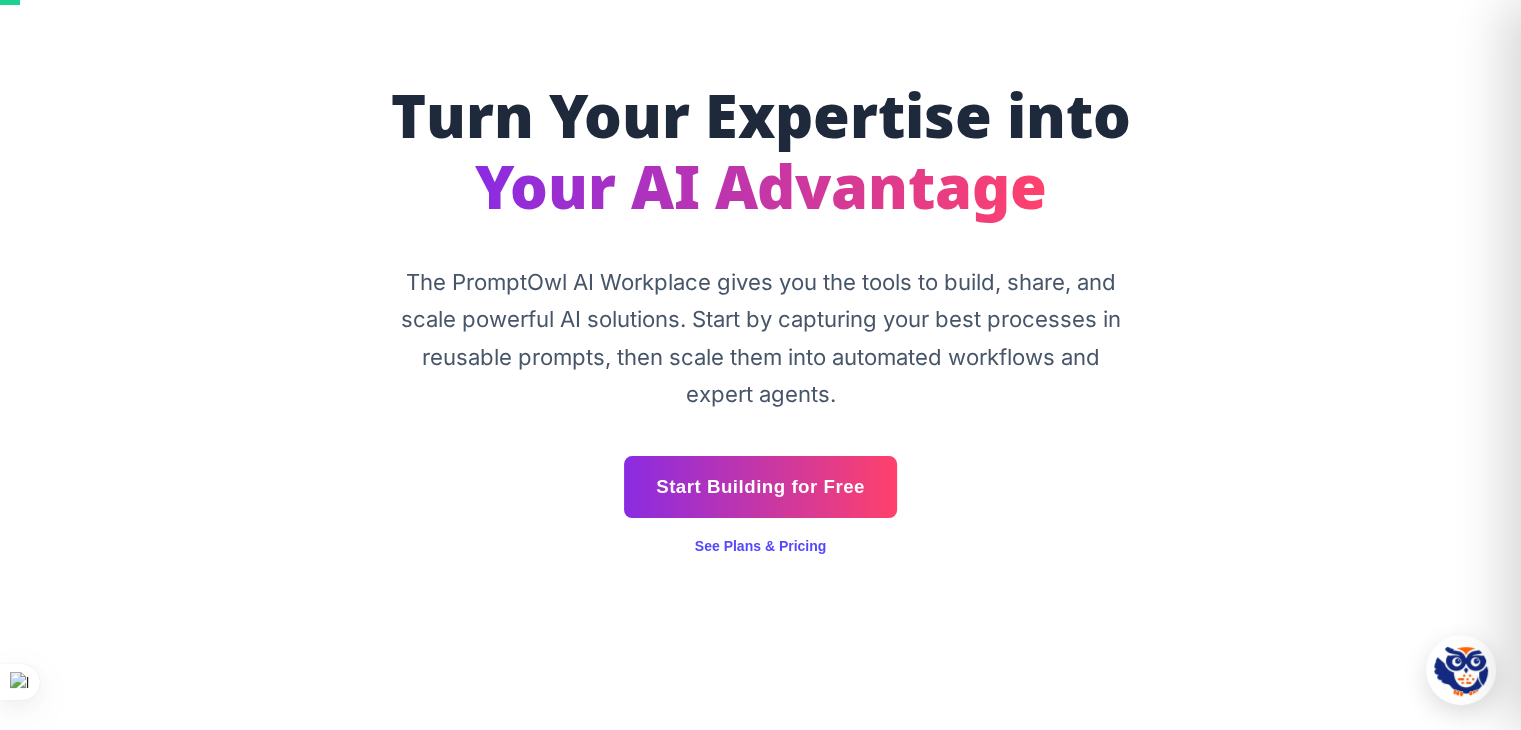 scroll, scrollTop: 100, scrollLeft: 0, axis: vertical 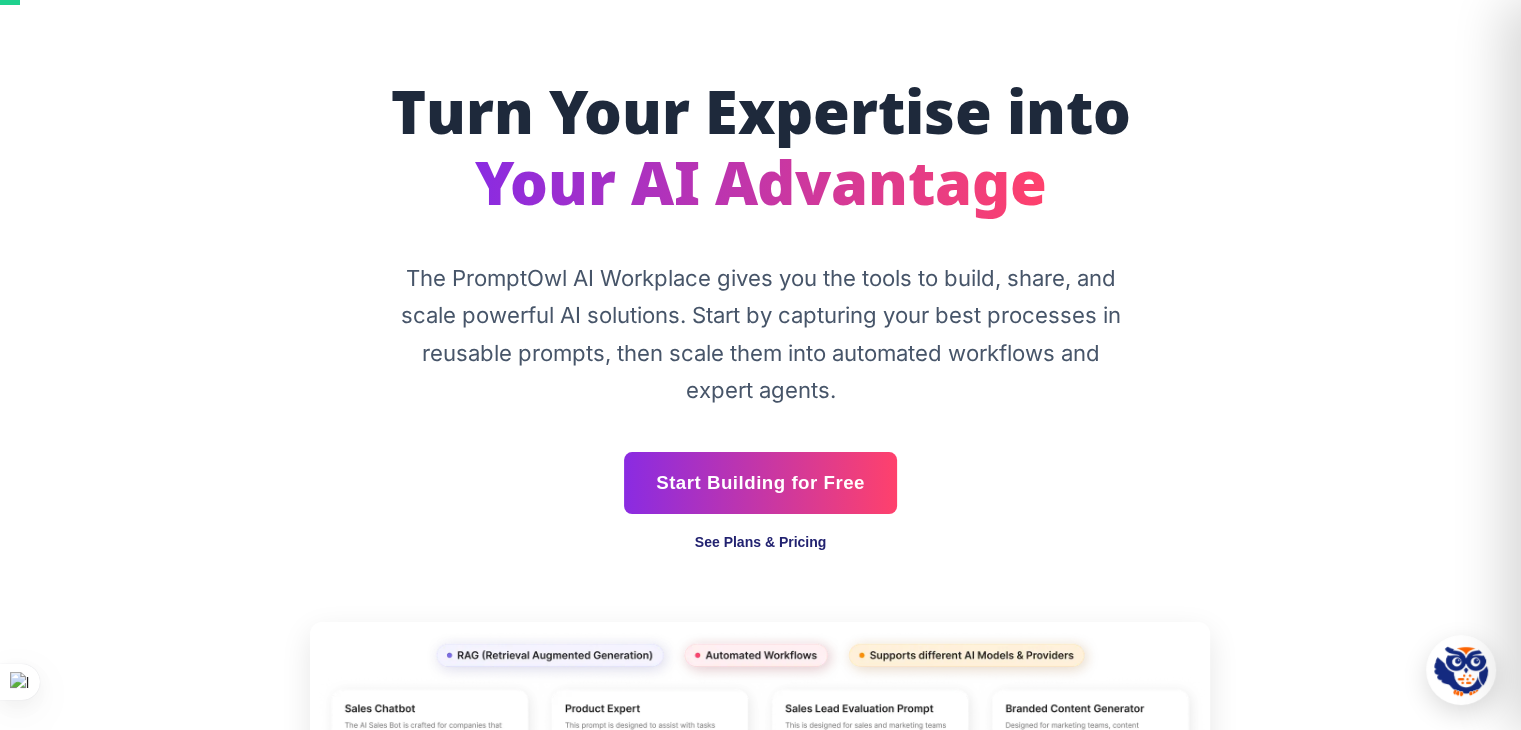 click on "See Plans & Pricing" at bounding box center [761, 542] 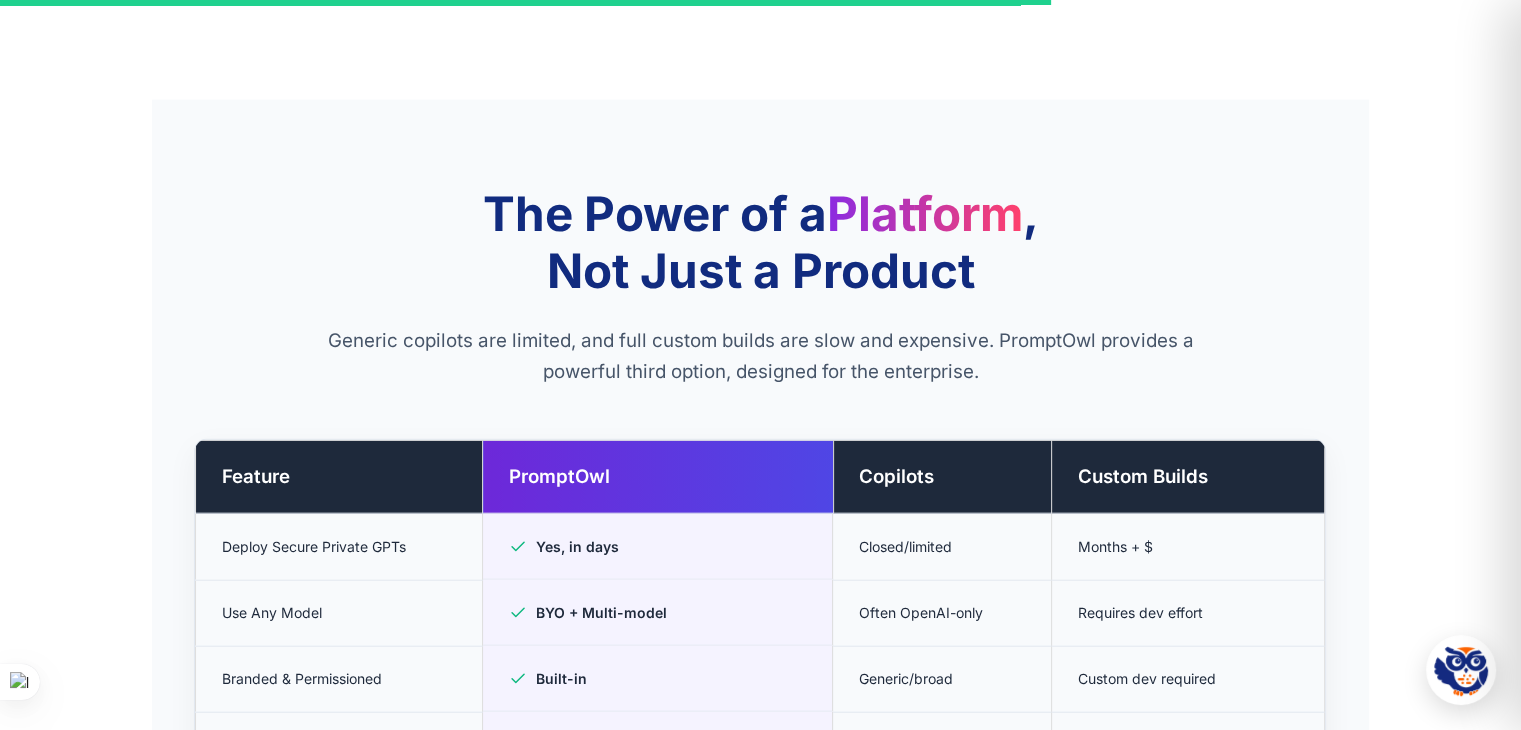 scroll, scrollTop: 4773, scrollLeft: 0, axis: vertical 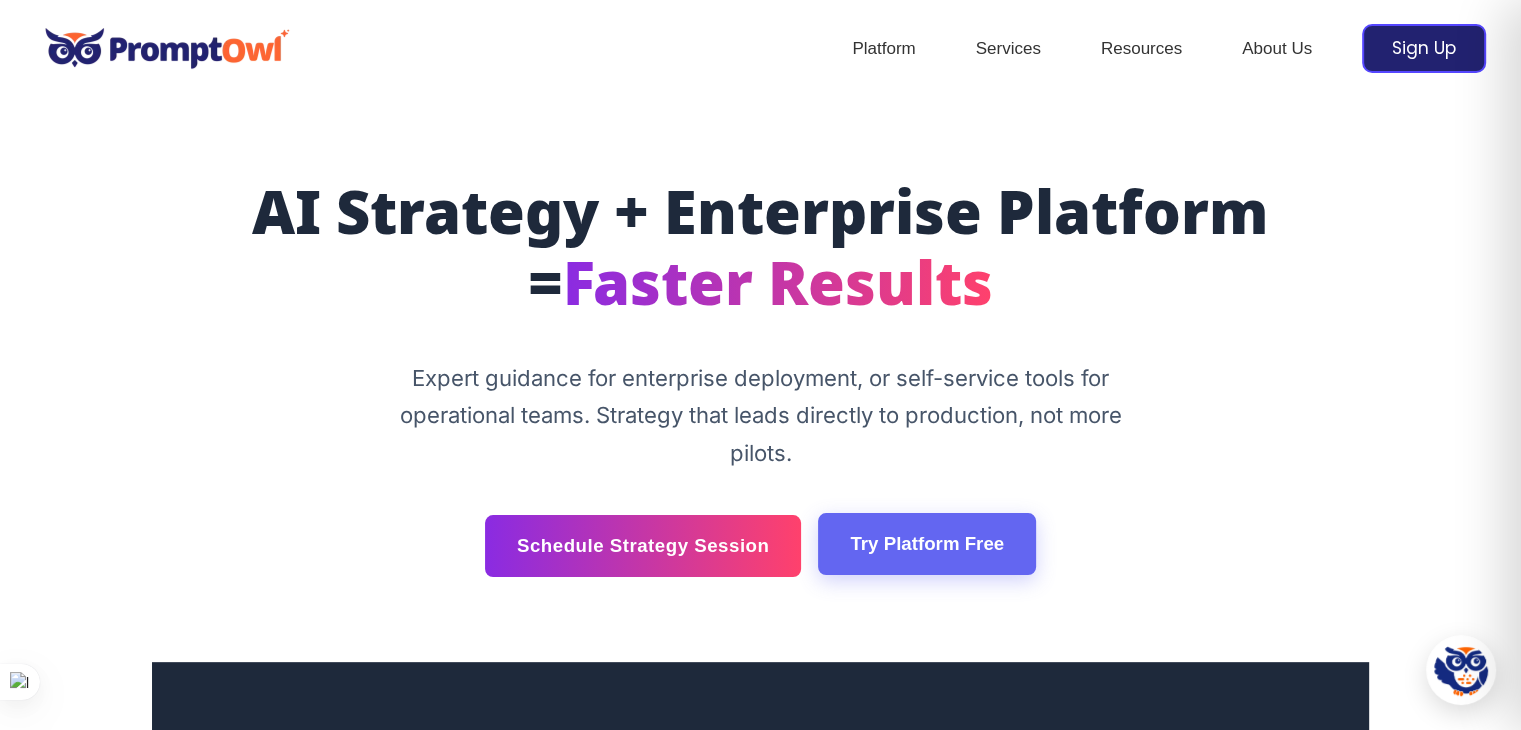 click on "Try Platform Free" at bounding box center [927, 544] 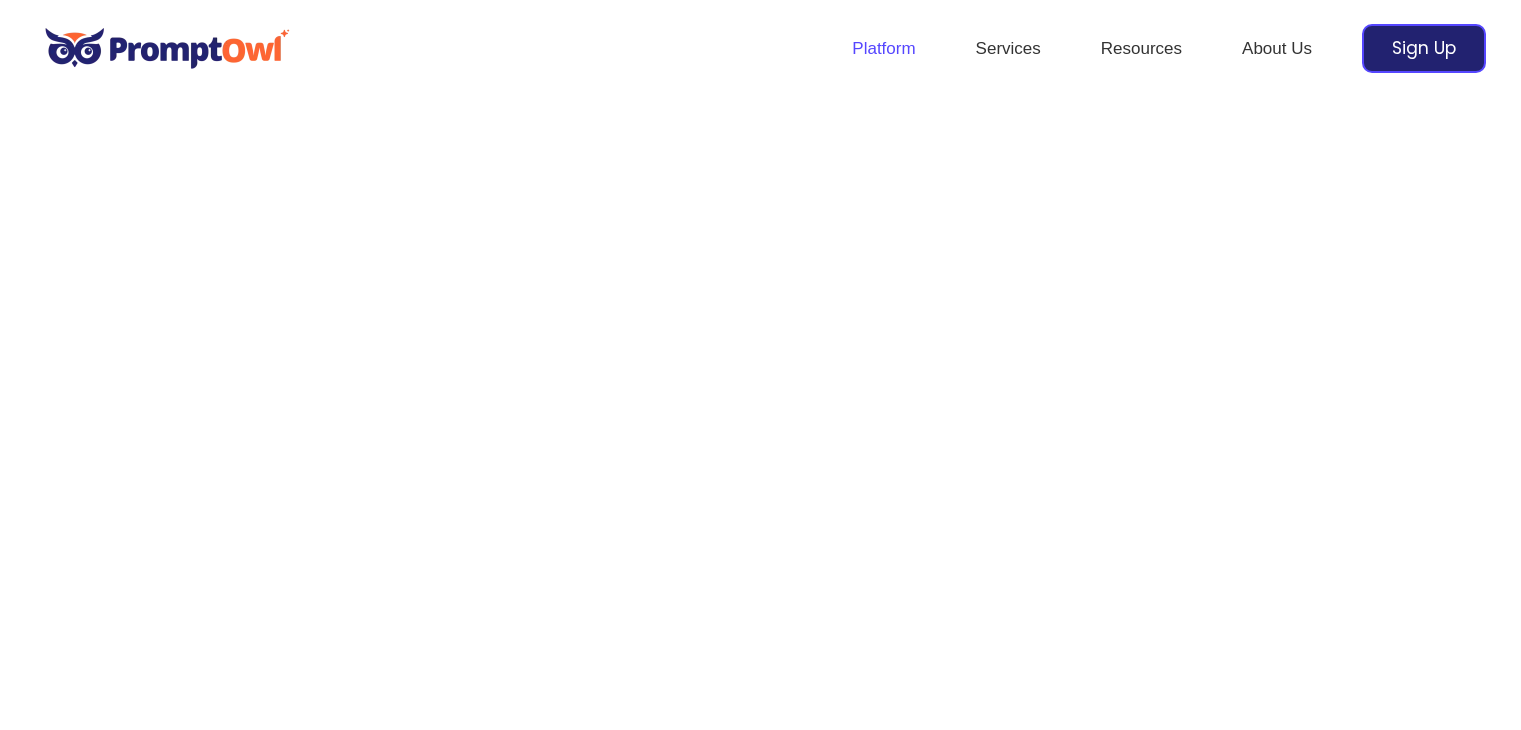 scroll, scrollTop: 0, scrollLeft: 0, axis: both 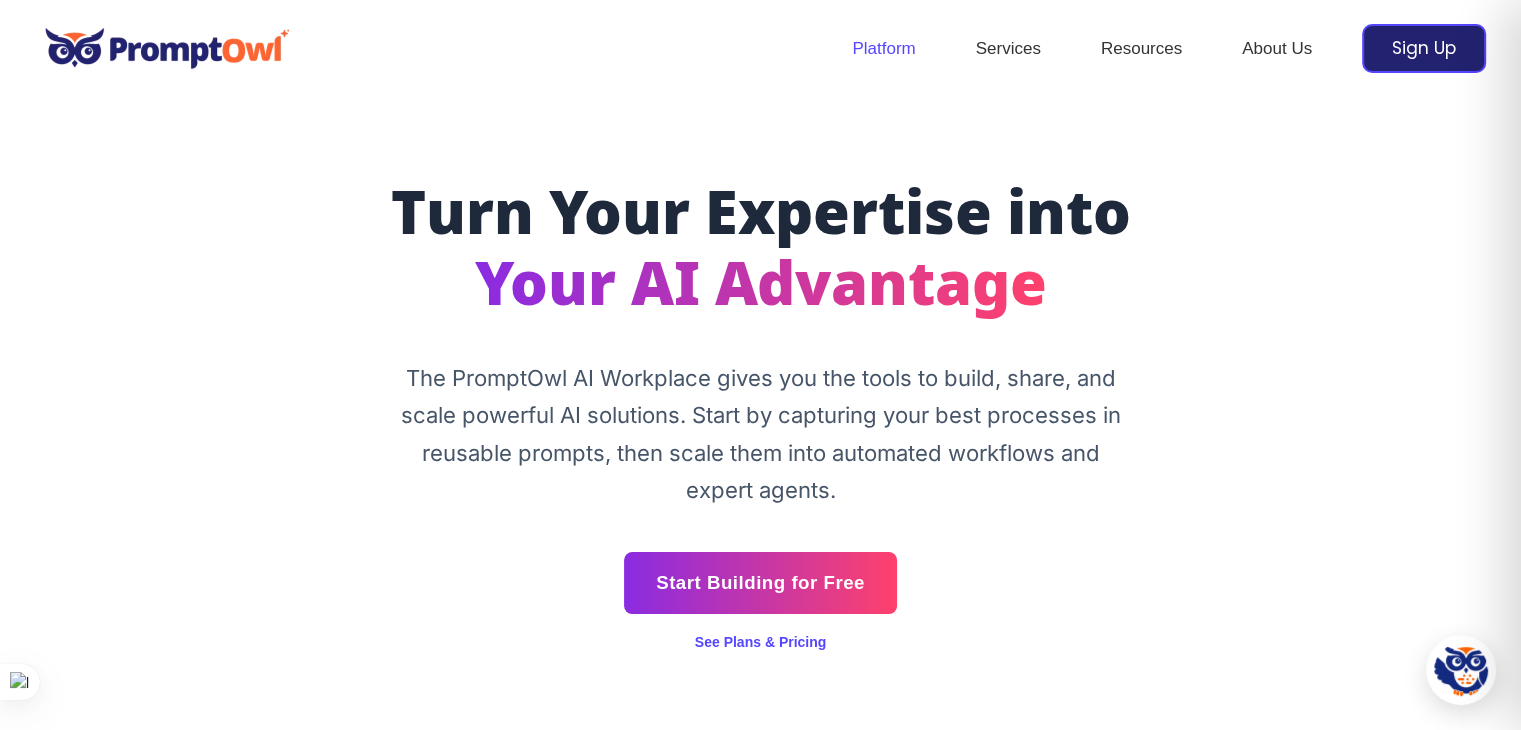 click on "Start Building for Free" at bounding box center [760, 583] 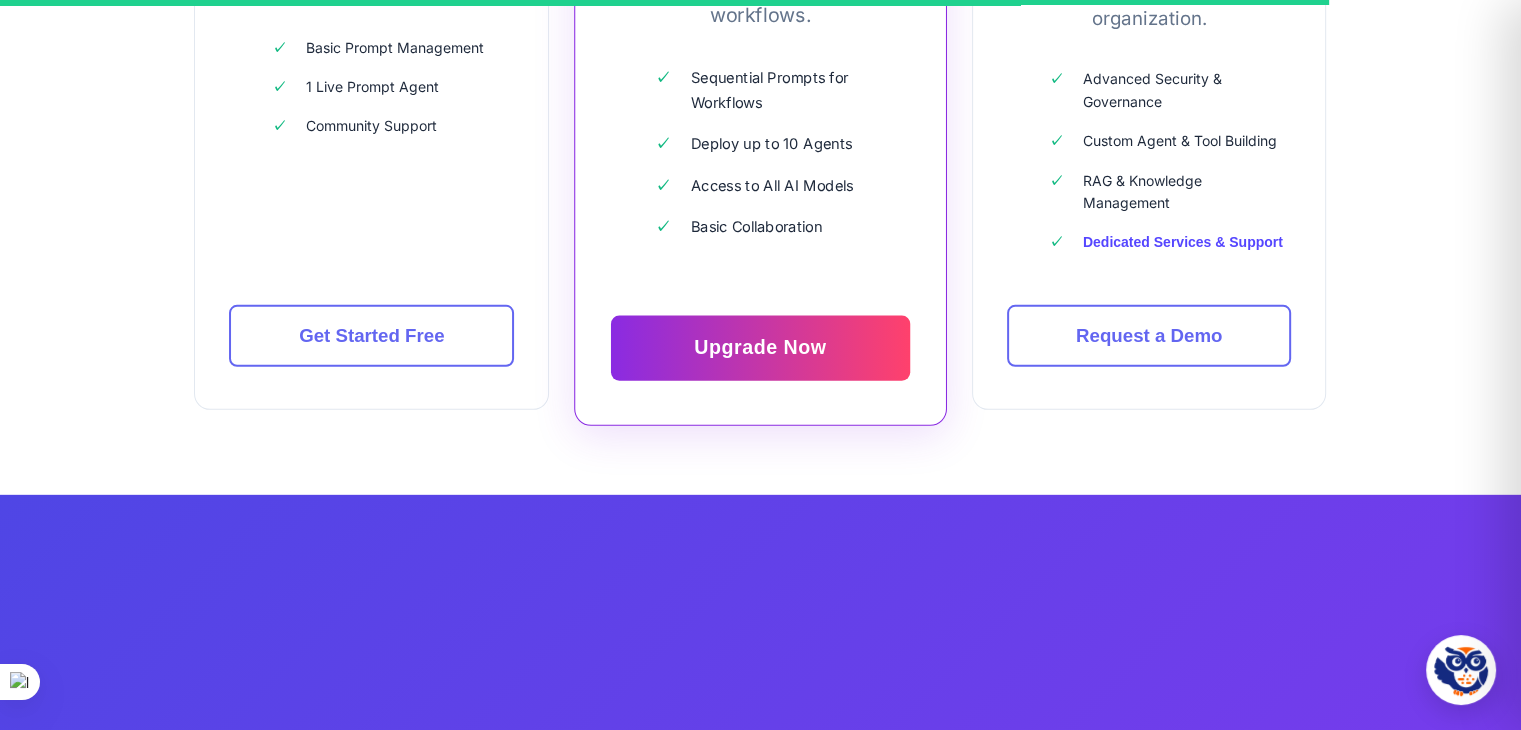 scroll, scrollTop: 5815, scrollLeft: 0, axis: vertical 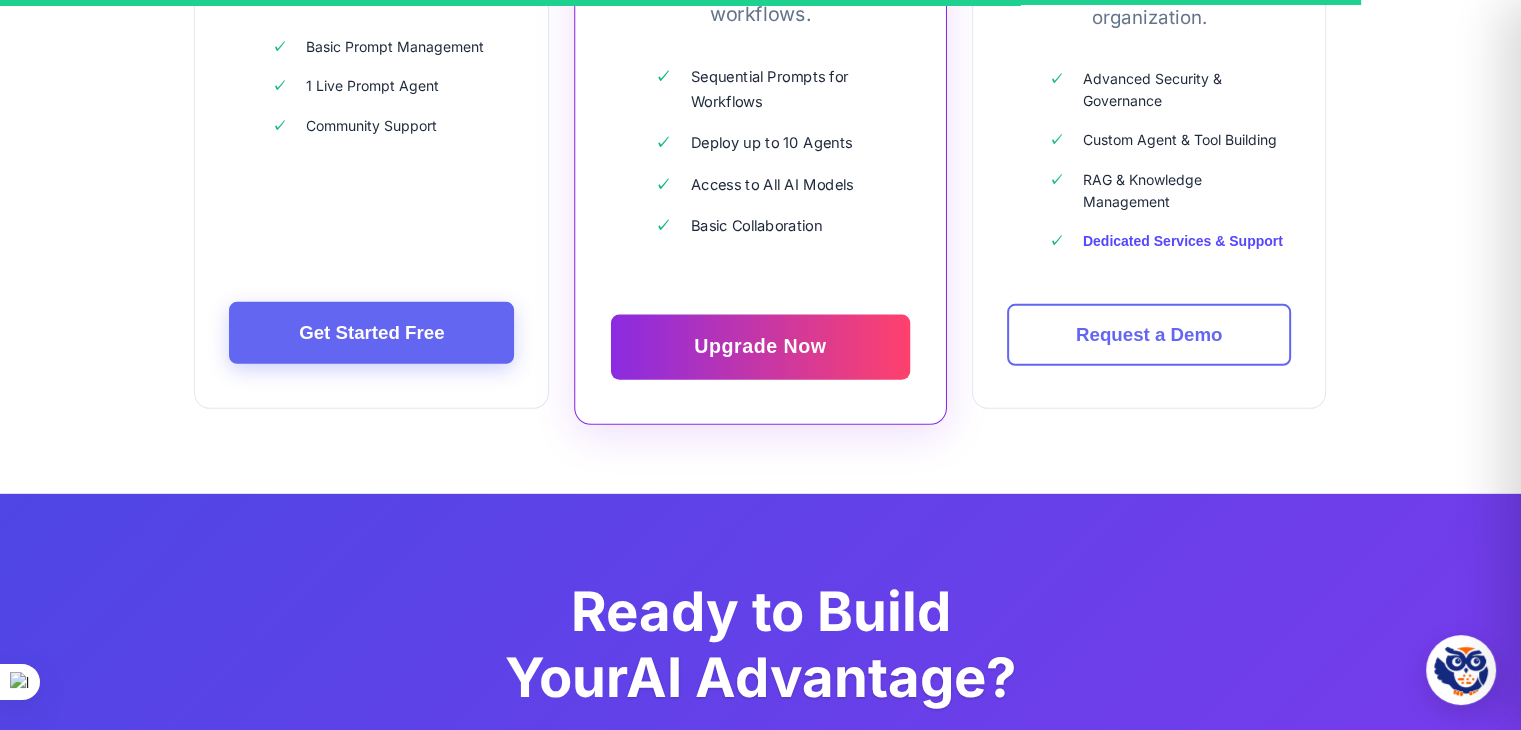 click on "Get Started Free" at bounding box center [371, 333] 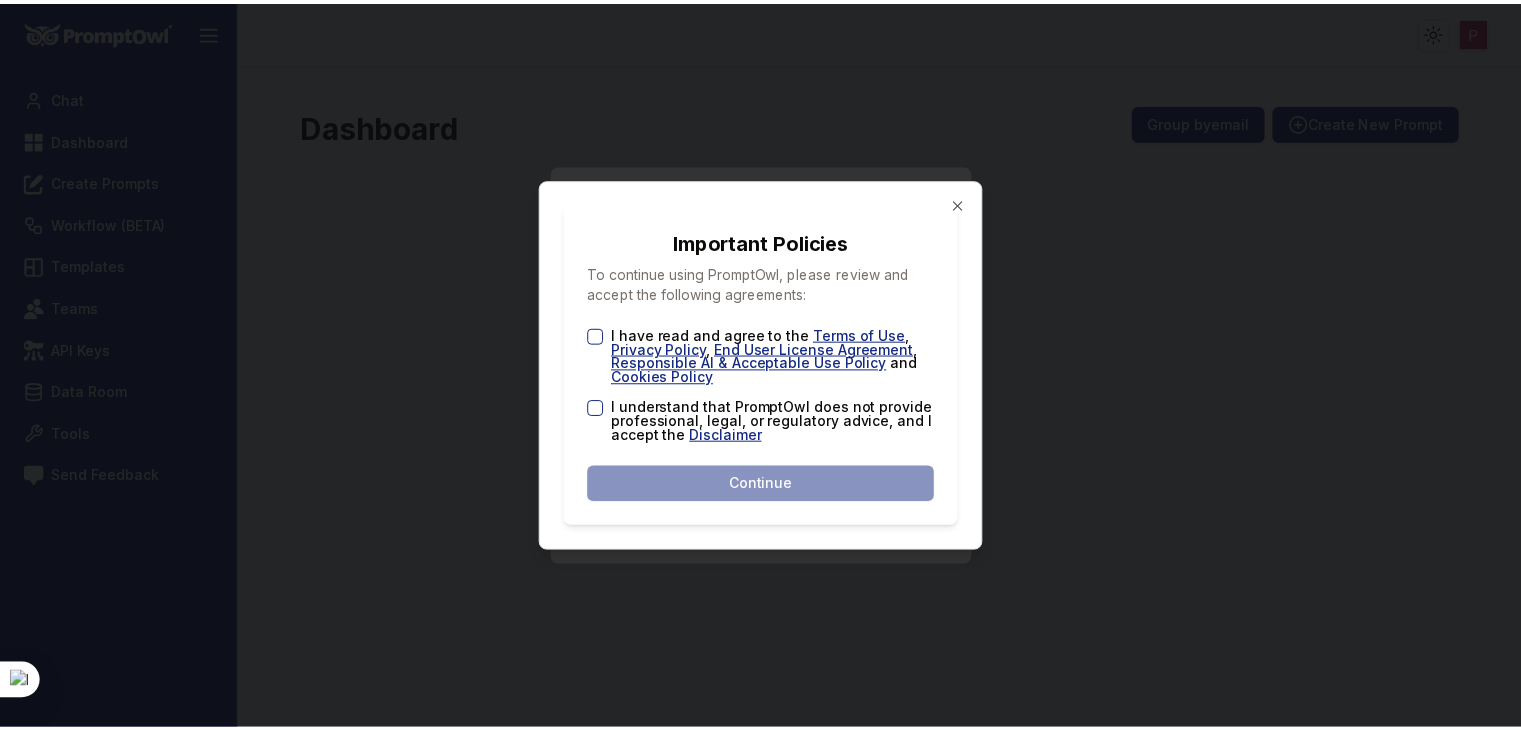 scroll, scrollTop: 0, scrollLeft: 0, axis: both 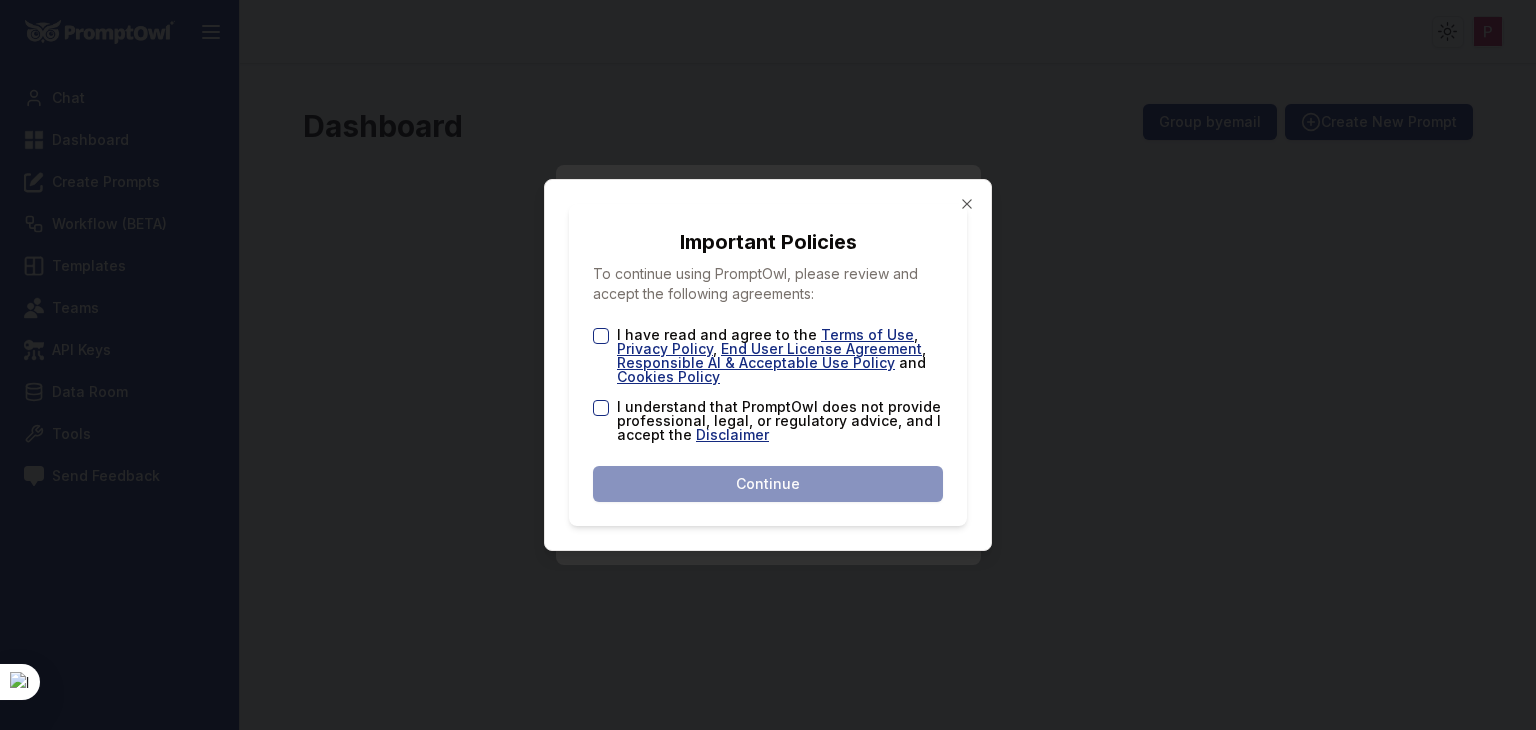 click on "I have read and agree to the   Terms of Use ,   Privacy Policy ,   End User License Agreement ,   Responsible AI & Acceptable Use Policy   and   Cookies Policy" at bounding box center (768, 356) 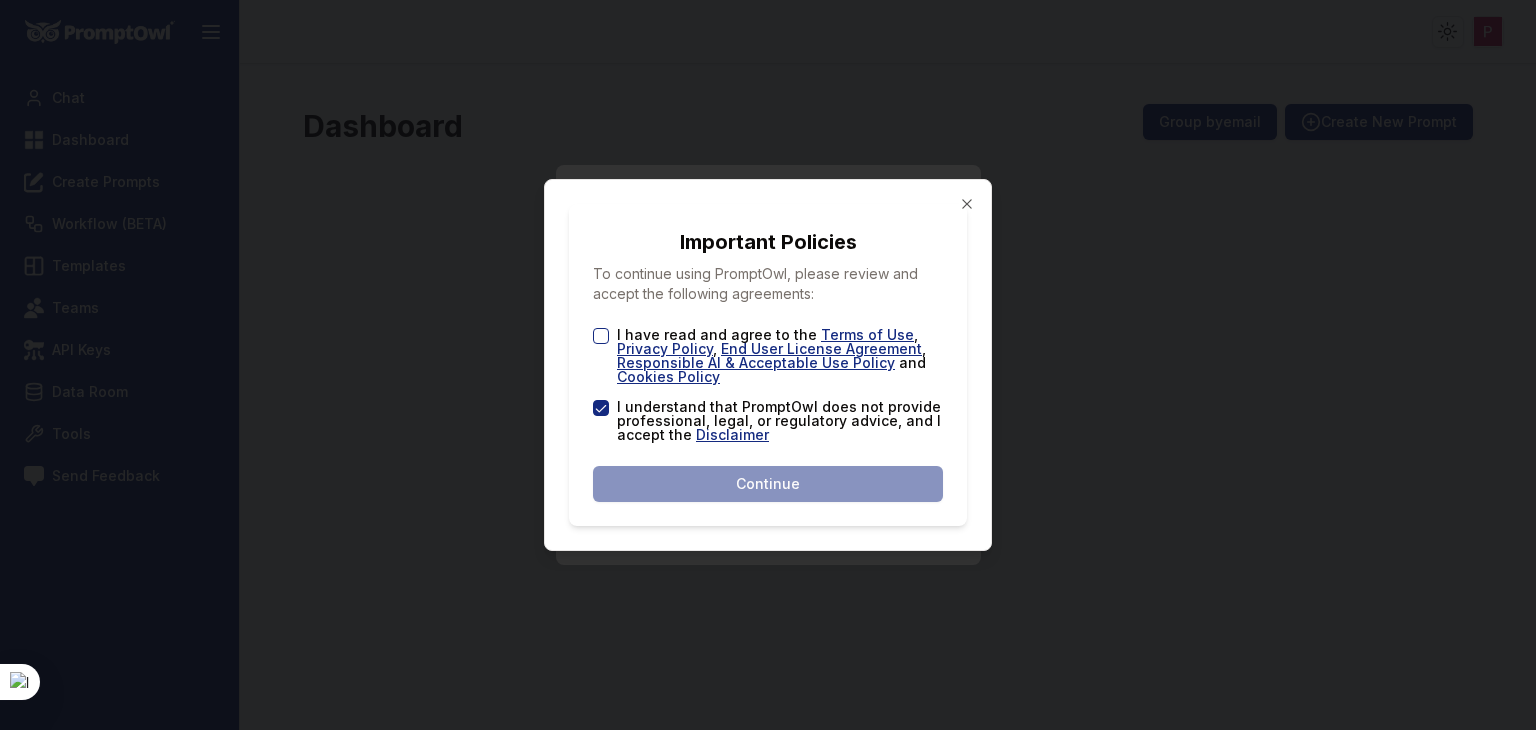 click on "I have read and agree to the   Terms of Use ,   Privacy Policy ,   End User License Agreement ,   Responsible AI & Acceptable Use Policy   and   Cookies Policy" at bounding box center [601, 336] 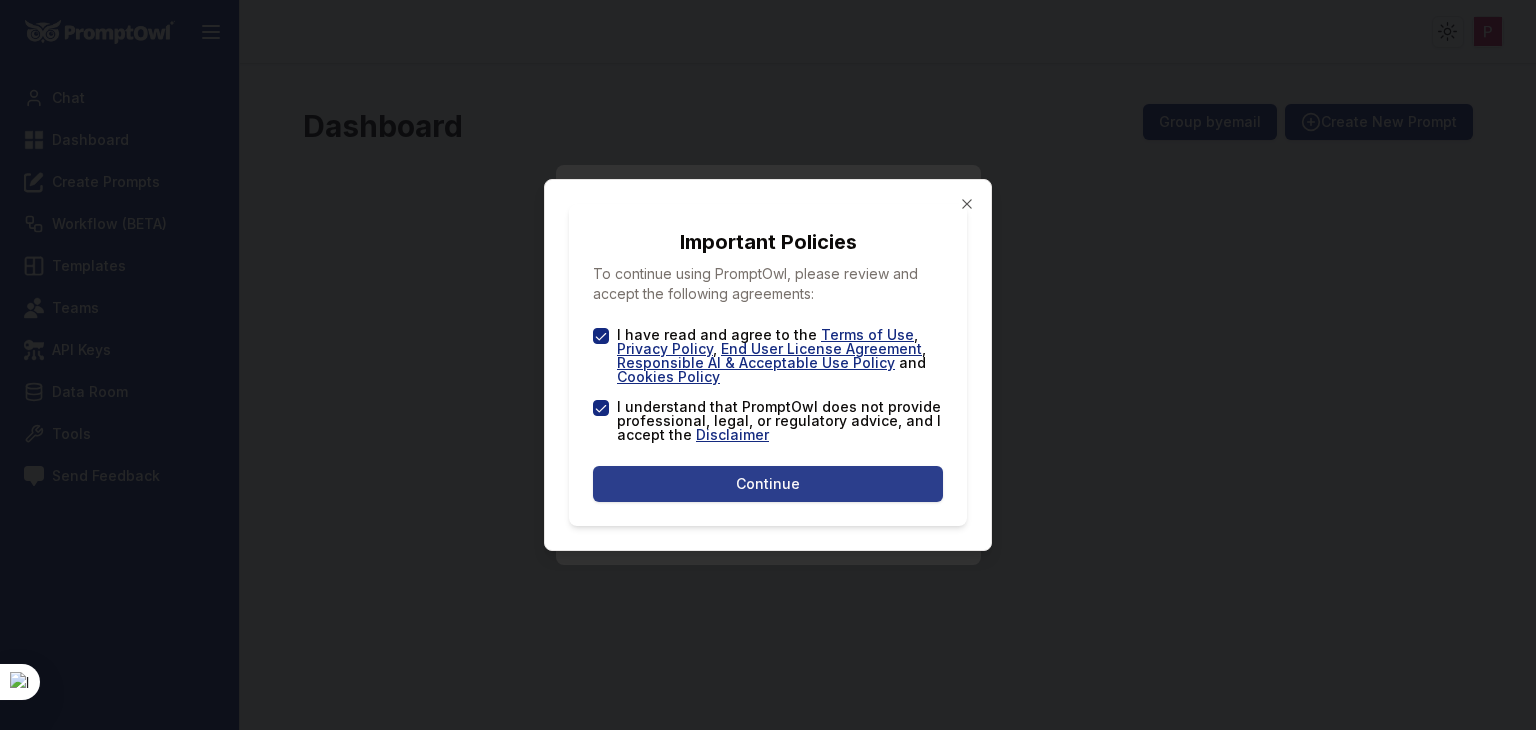 click on "Continue" at bounding box center [768, 484] 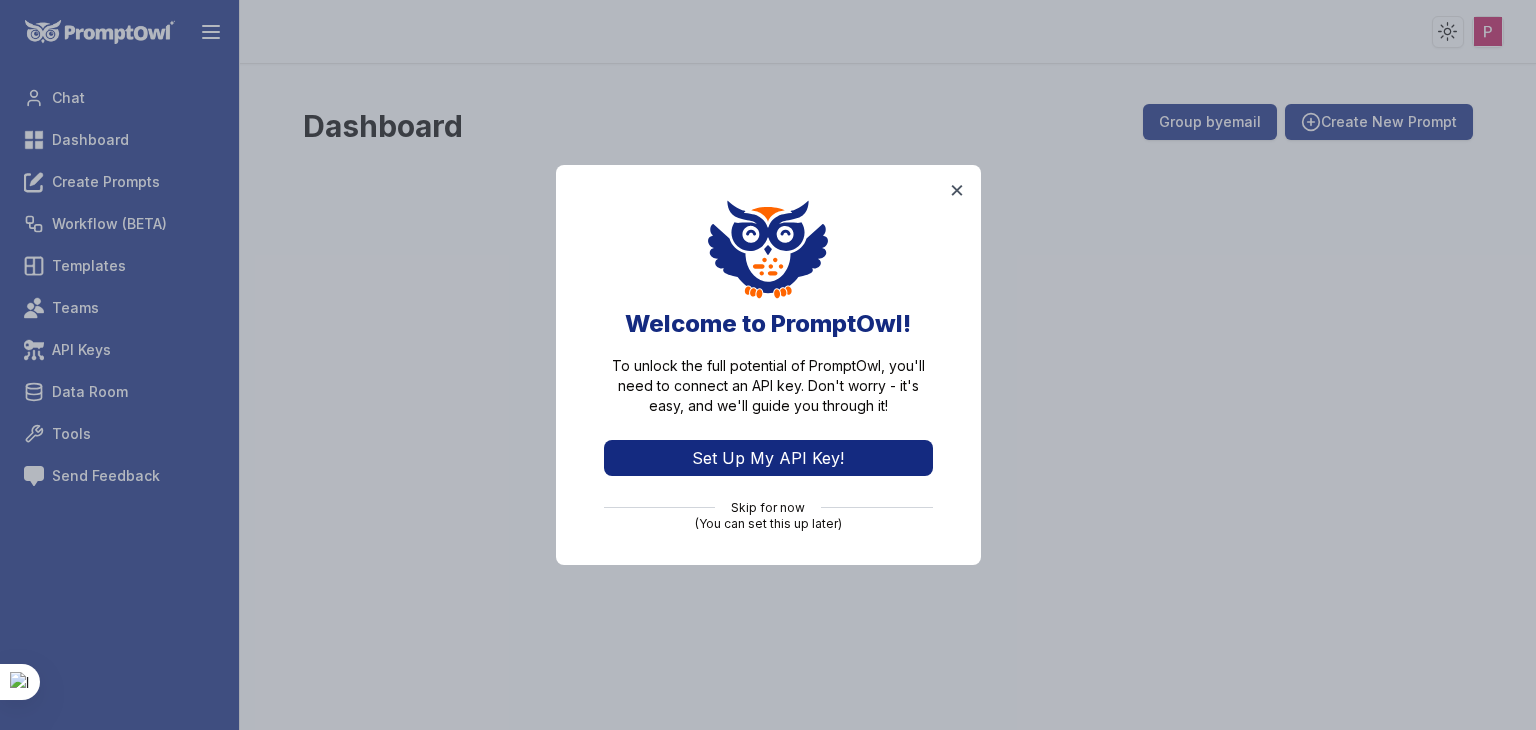 click on "(You can set this up later)" at bounding box center (768, 524) 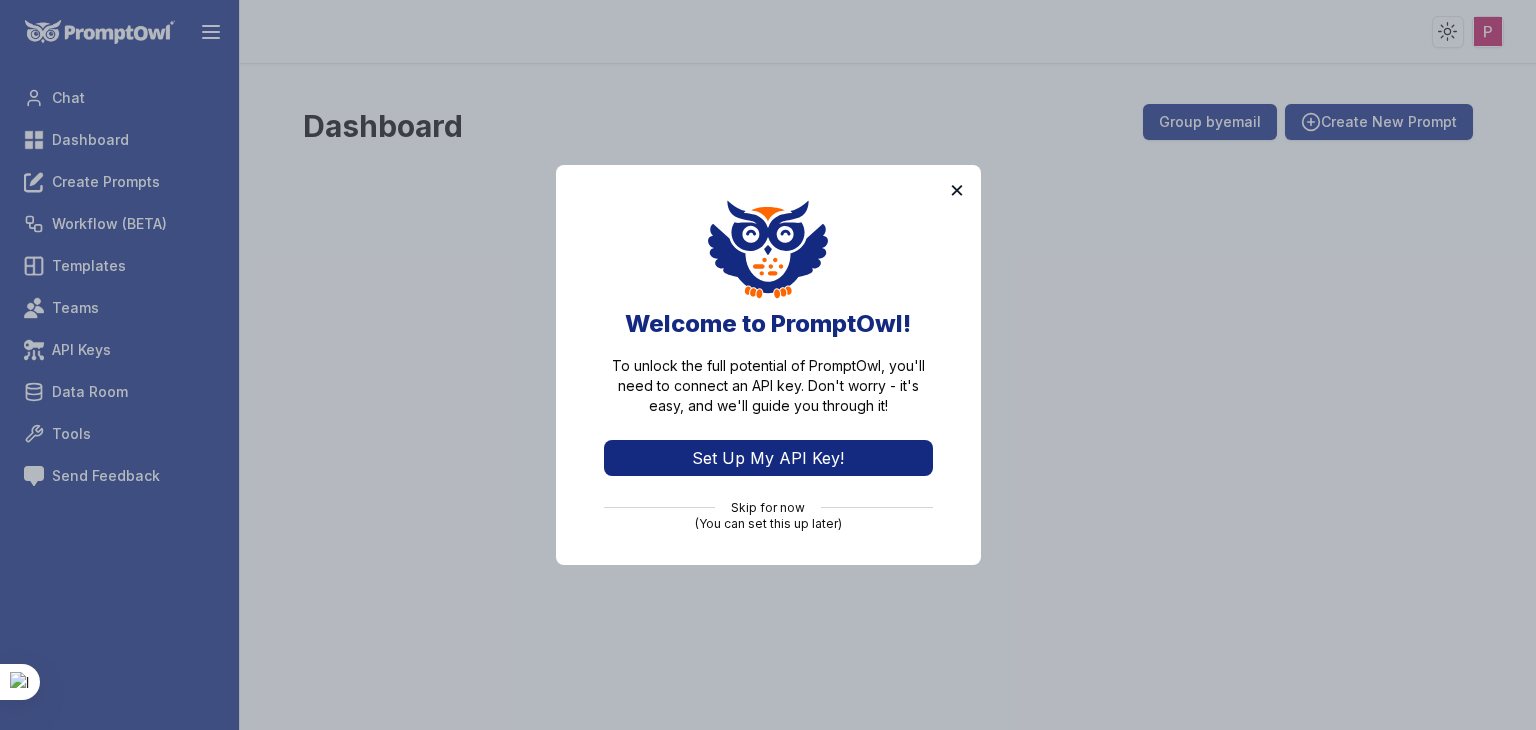 click on "×" at bounding box center [957, 189] 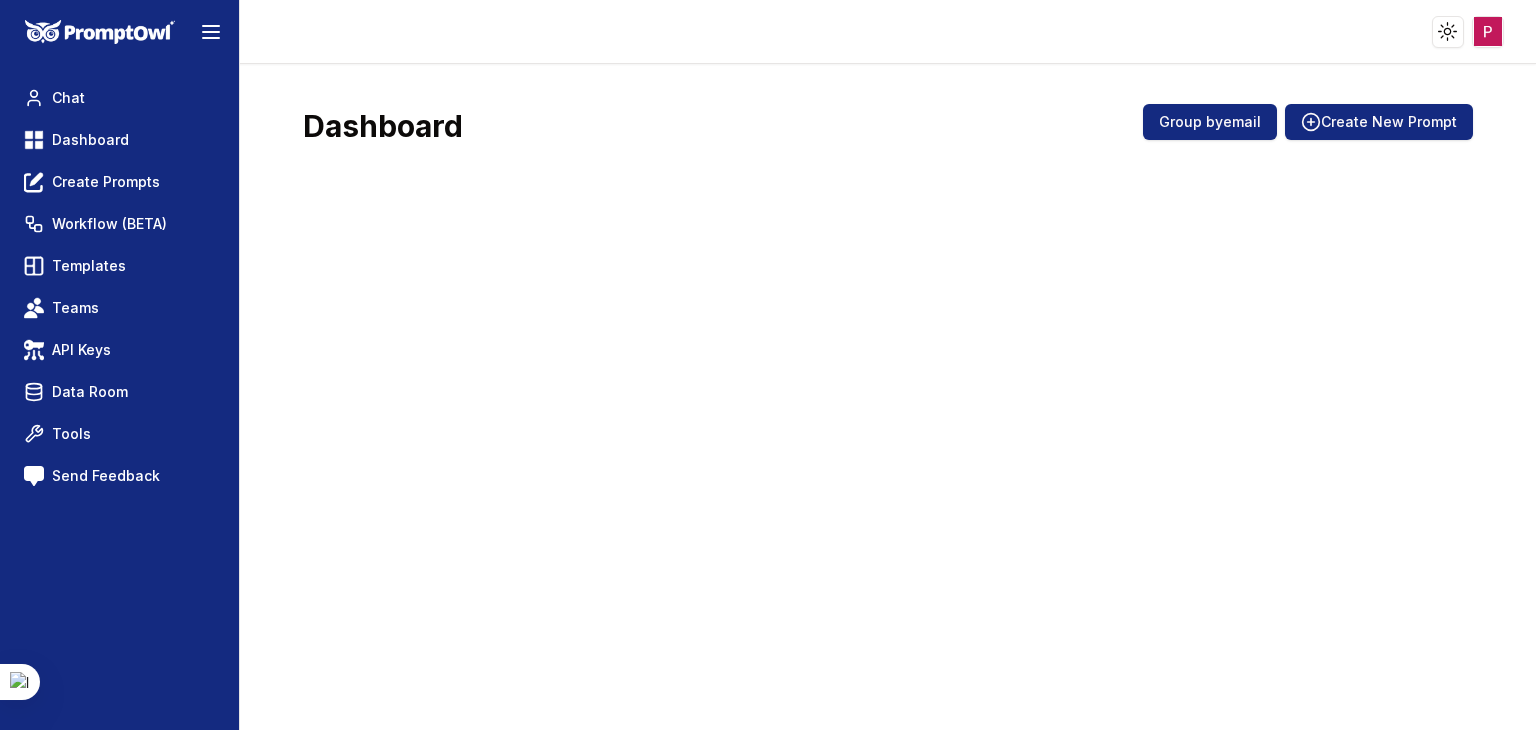 click on "Dashboard Group by  email   Create New Prompt" at bounding box center (887, 130) 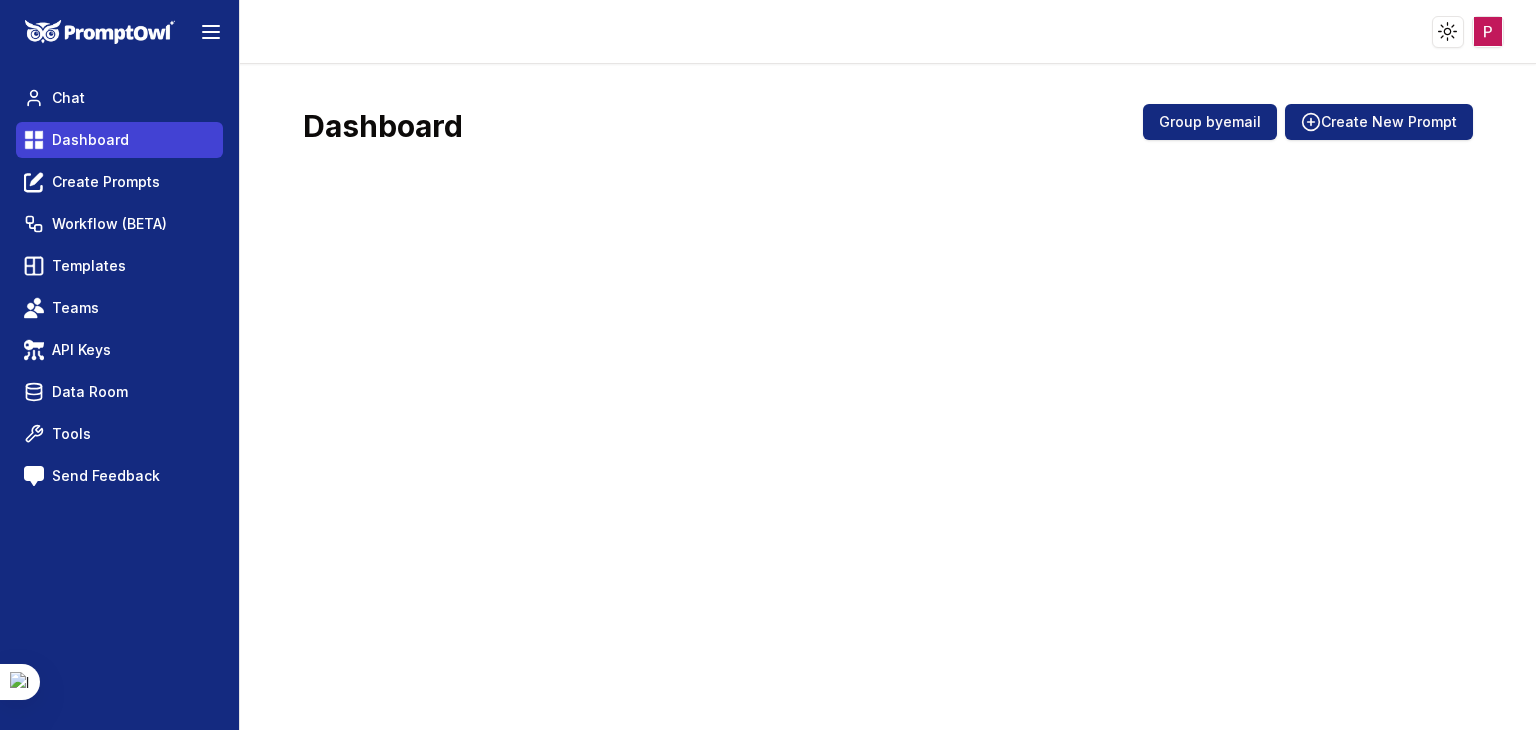 click on "Dashboard" at bounding box center (119, 140) 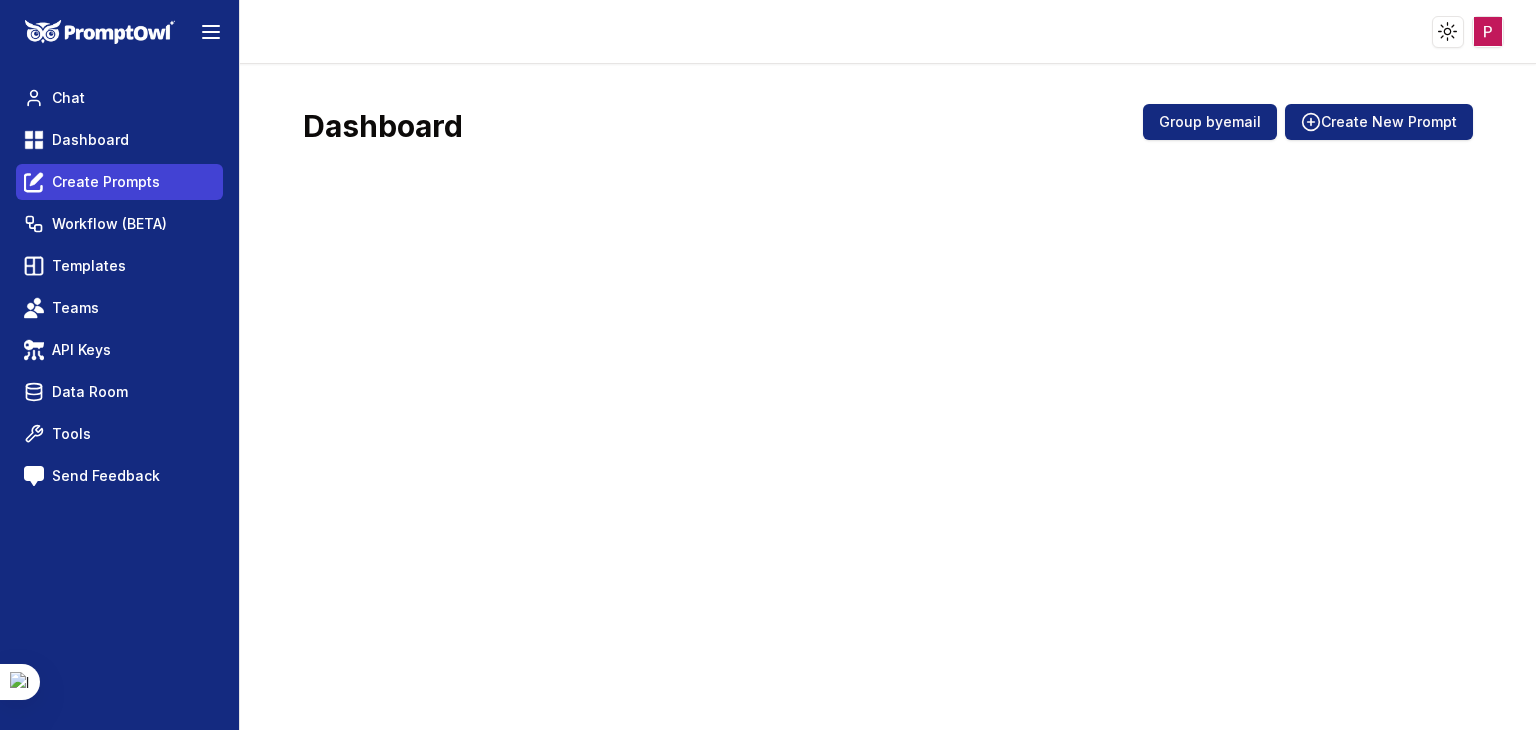 click on "Create Prompts" at bounding box center (106, 182) 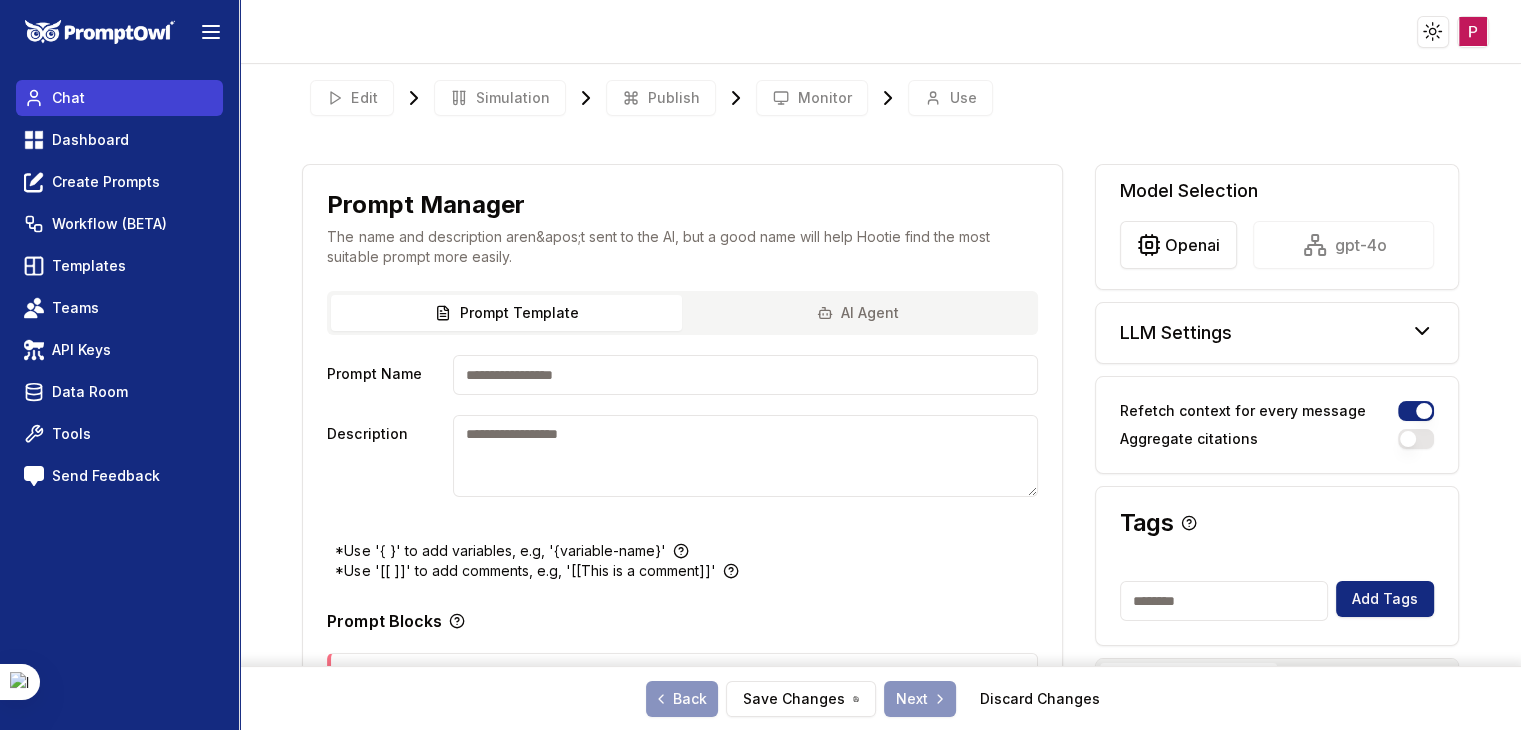 click on "Chat" at bounding box center (119, 98) 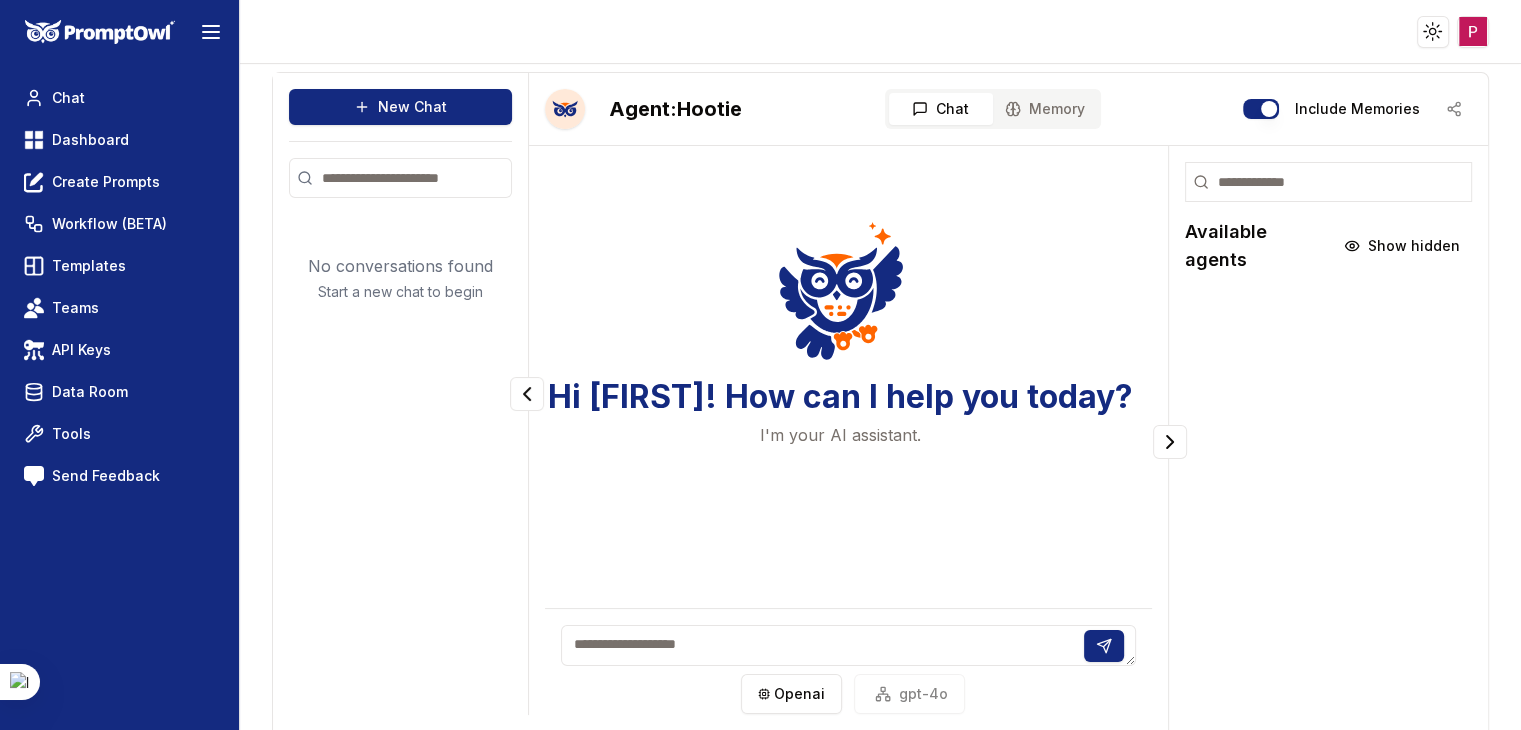 click at bounding box center [848, 645] 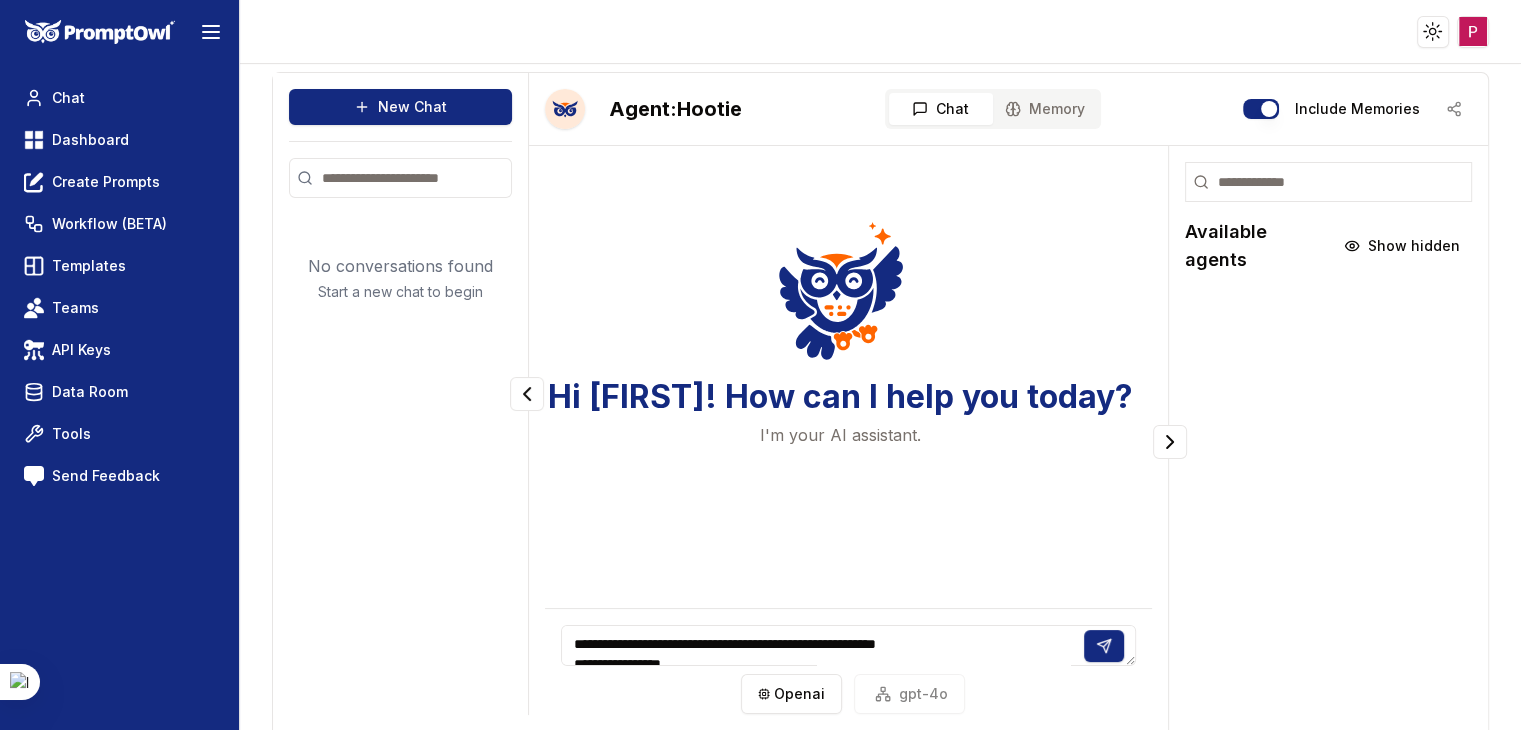 scroll, scrollTop: 387, scrollLeft: 0, axis: vertical 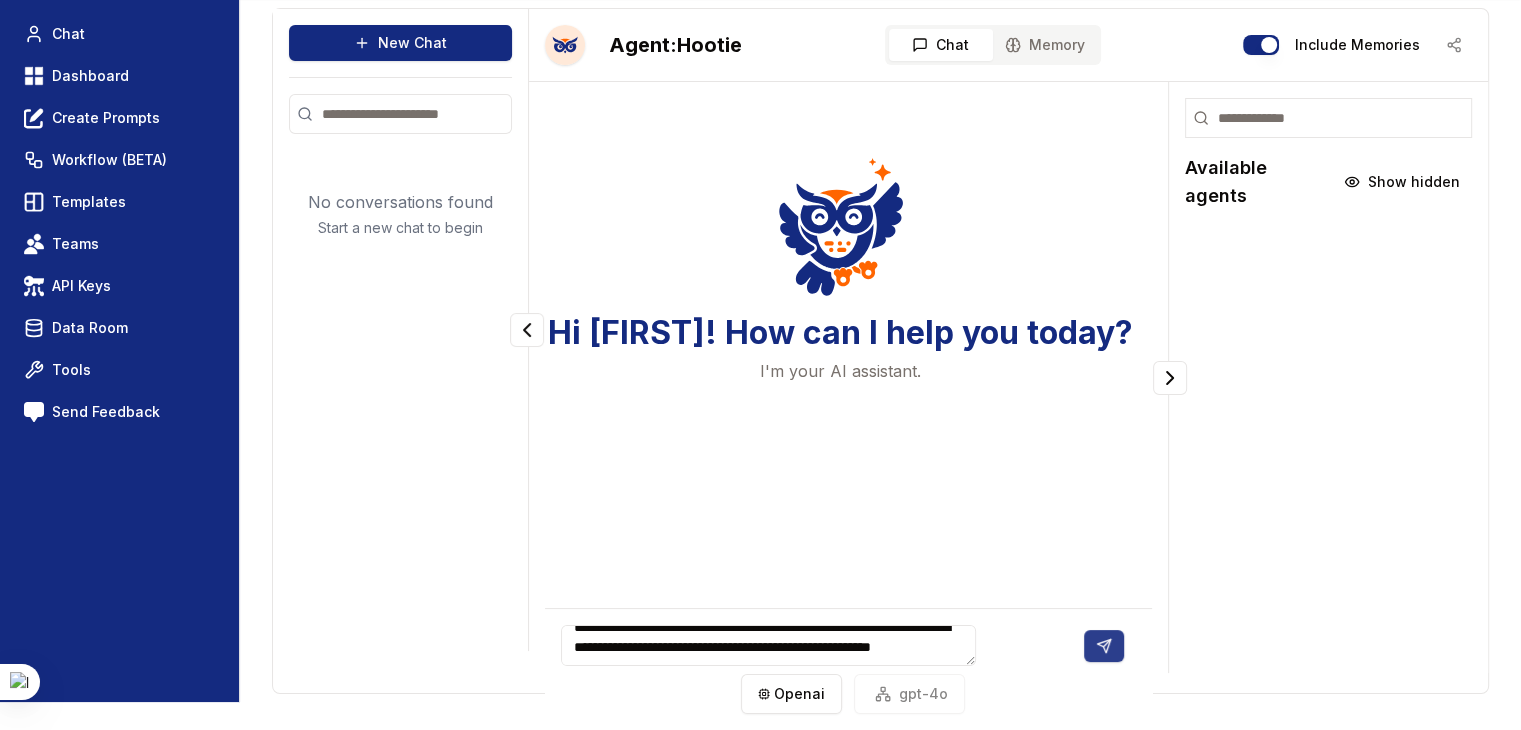 type on "**********" 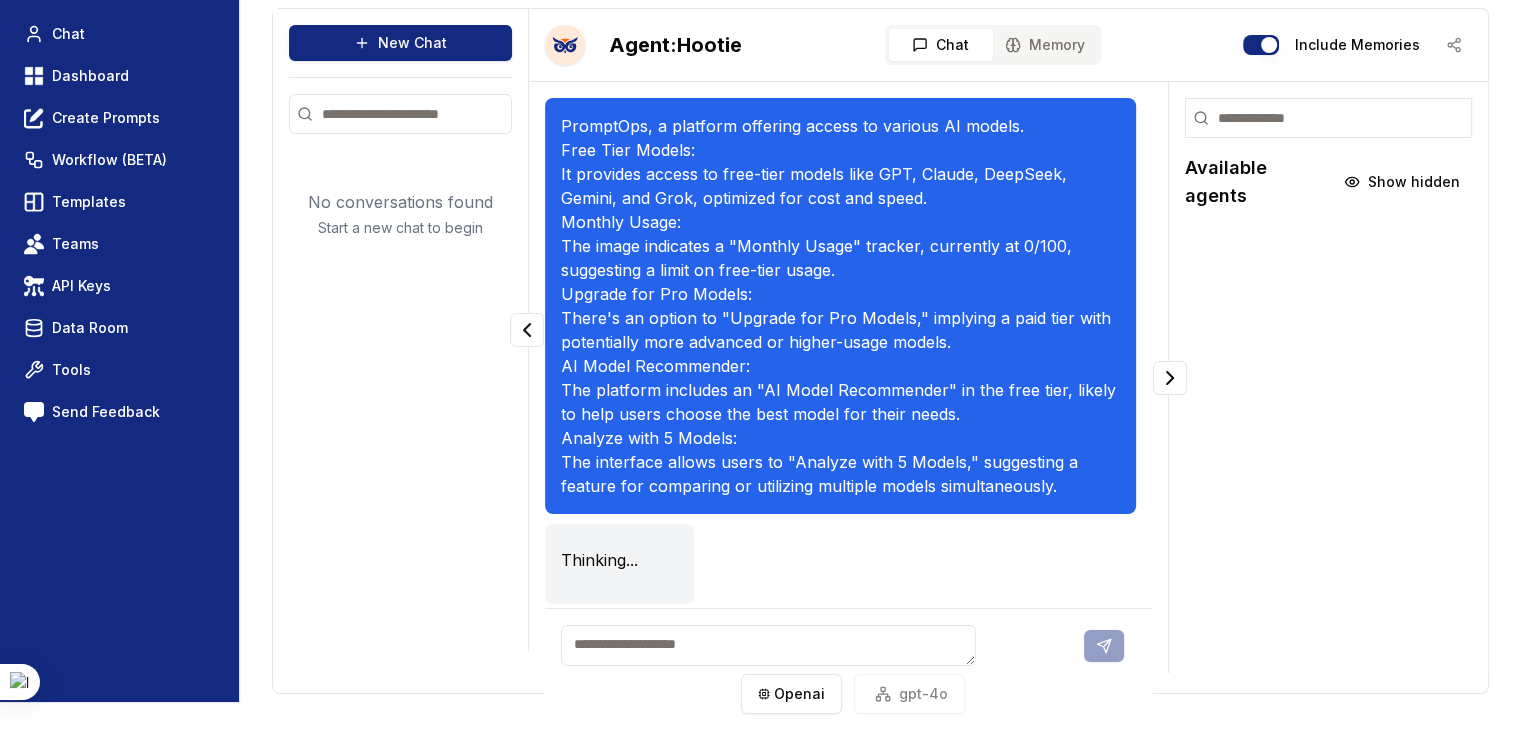 scroll, scrollTop: 0, scrollLeft: 0, axis: both 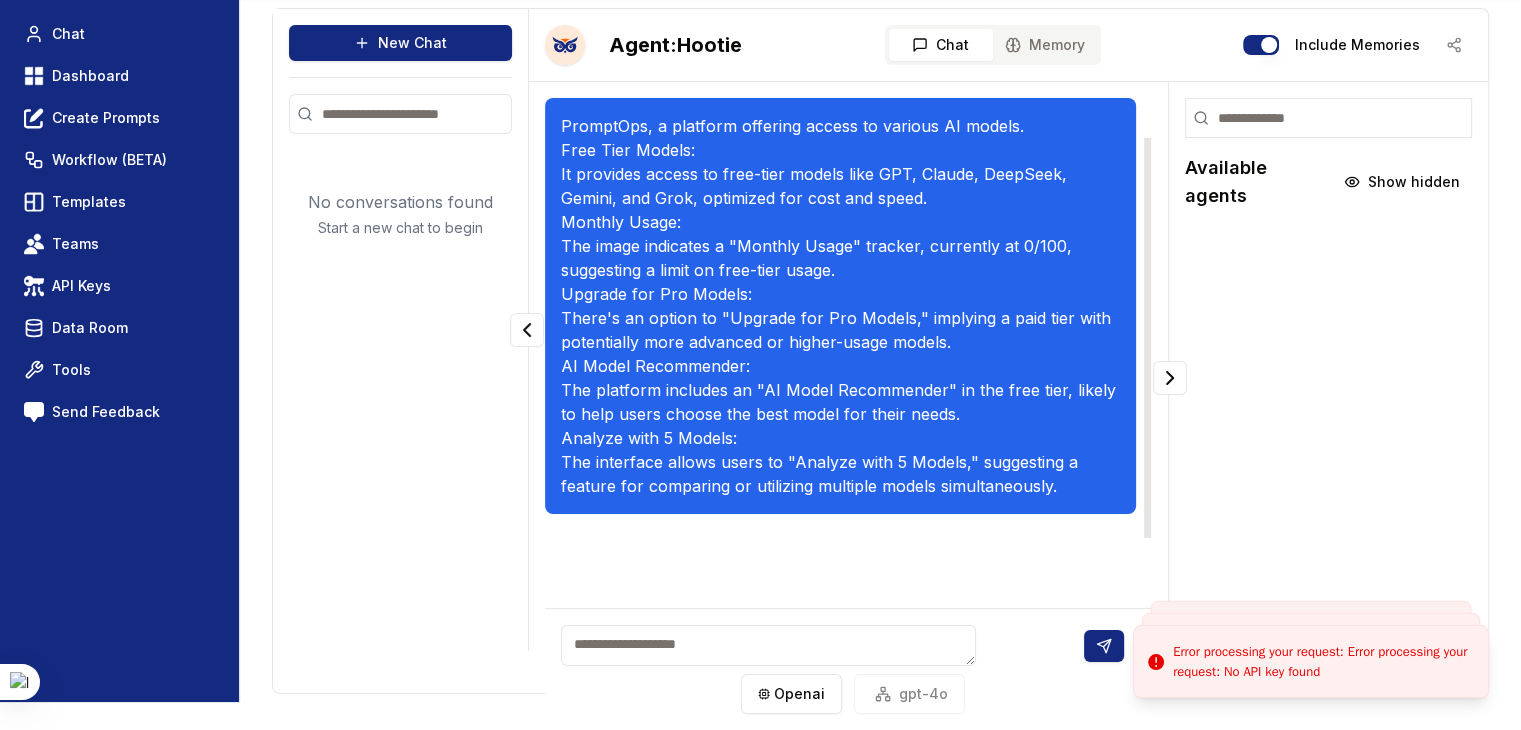 click on "openai gpt-4o" at bounding box center [853, 694] 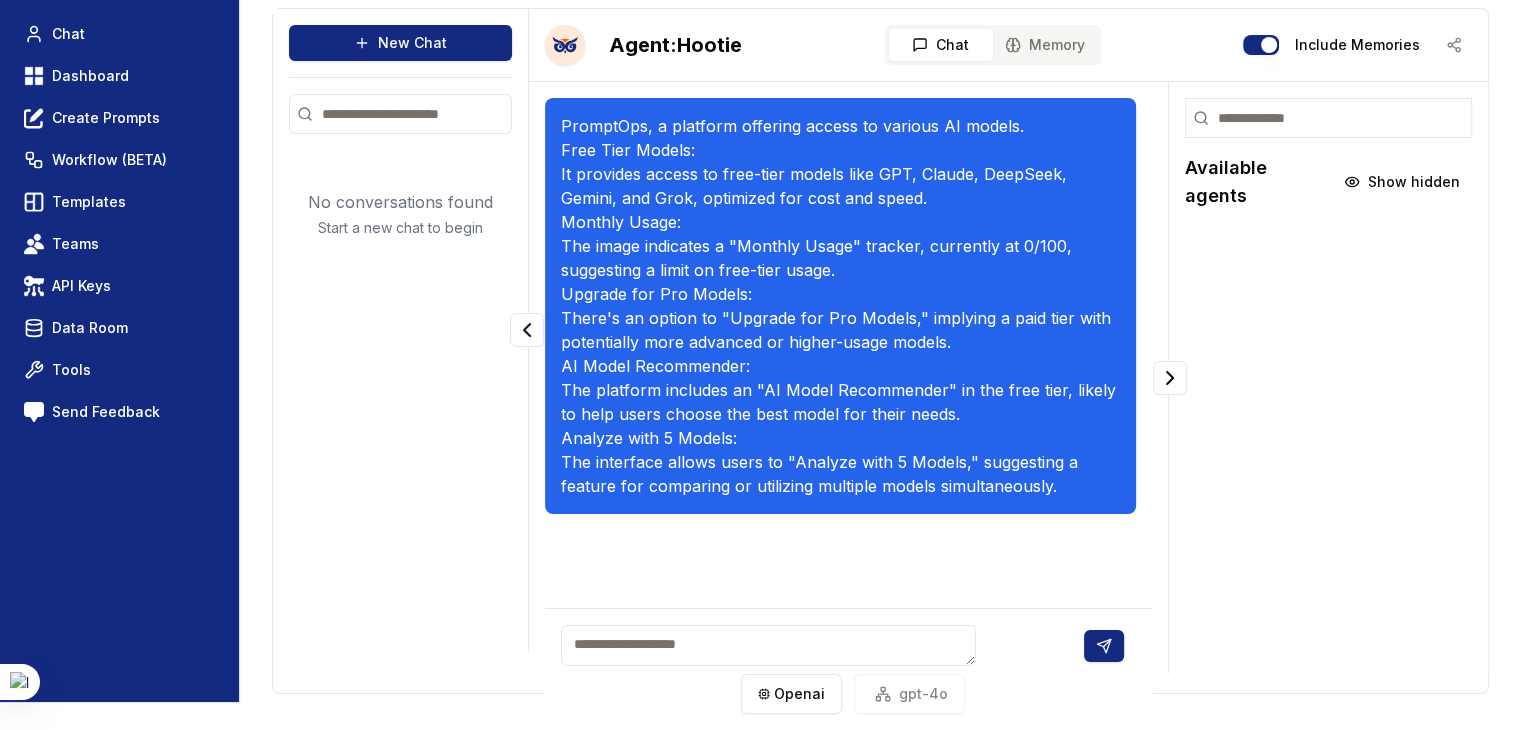 click on "openai gpt-4o" at bounding box center (853, 694) 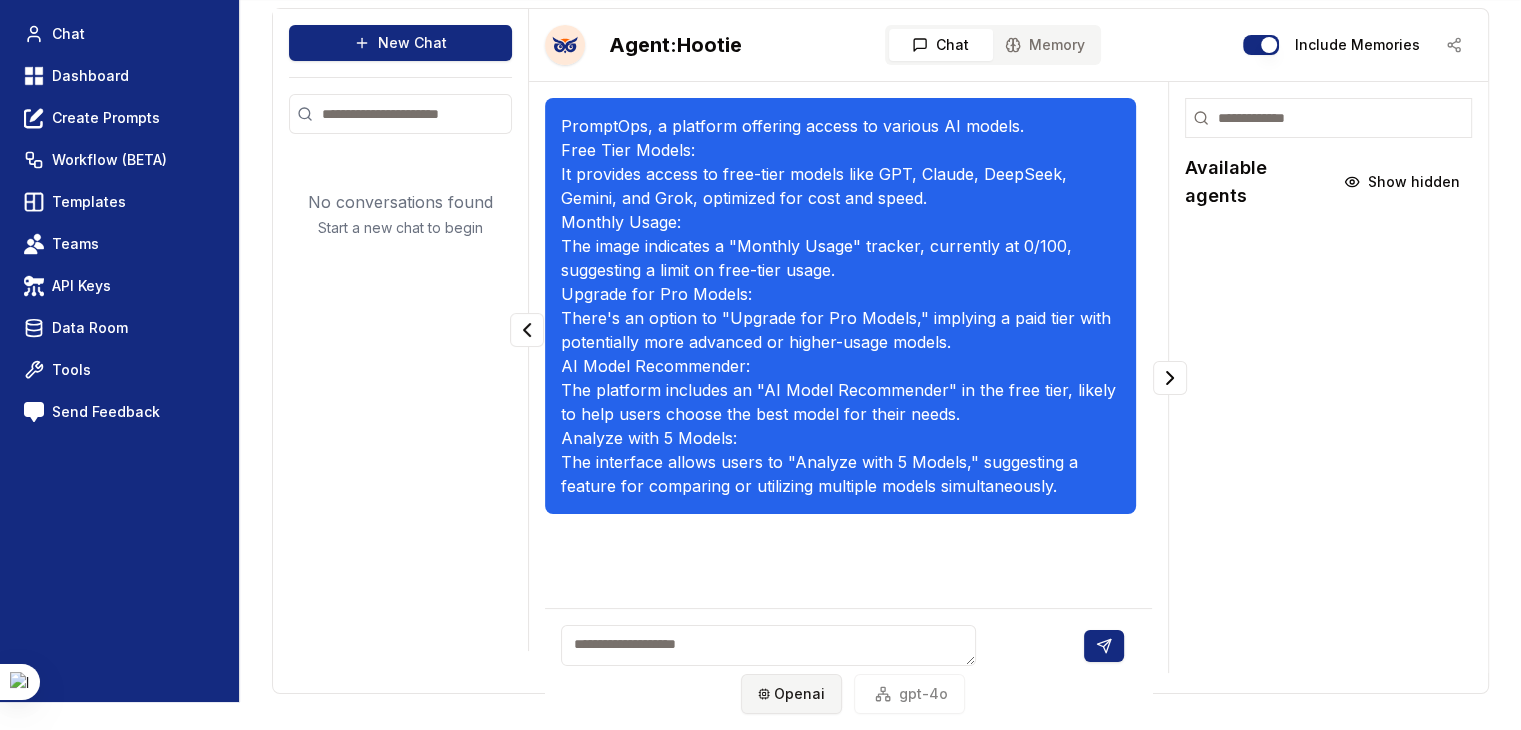 click on "Toggle theme Toggle user menu Chat Dashboard Create Prompts Workflow (BETA) Templates Teams API Keys Data Room Tools Send Feedback  New Chat No conversations found Start a new chat to begin Agent:  Hootie Chat Memory Include Memories PromptOps, a platform offering access to various AI models.
Free Tier Models:
It provides access to free-tier models like GPT, Claude, DeepSeek, Gemini, and Grok, optimized for cost and speed.
Monthly Usage:
The image indicates a "Monthly Usage" tracker, currently at 0/100, suggesting a limit on free-tier usage.
Upgrade for Pro Models:
There's an option to "Upgrade for Pro Models," implying a paid tier with potentially more advanced or higher-usage models.
AI Model Recommender:
The platform includes an "AI Model Recommender" in the free tier, likely to help users choose the best model for their needs.
Analyze with 5 Models:
The interface allows users to "Analyze with 5 Models," suggesting a feature for comparing or utilizing multiple models simultaneously. openai gpt-4o" at bounding box center [760, 319] 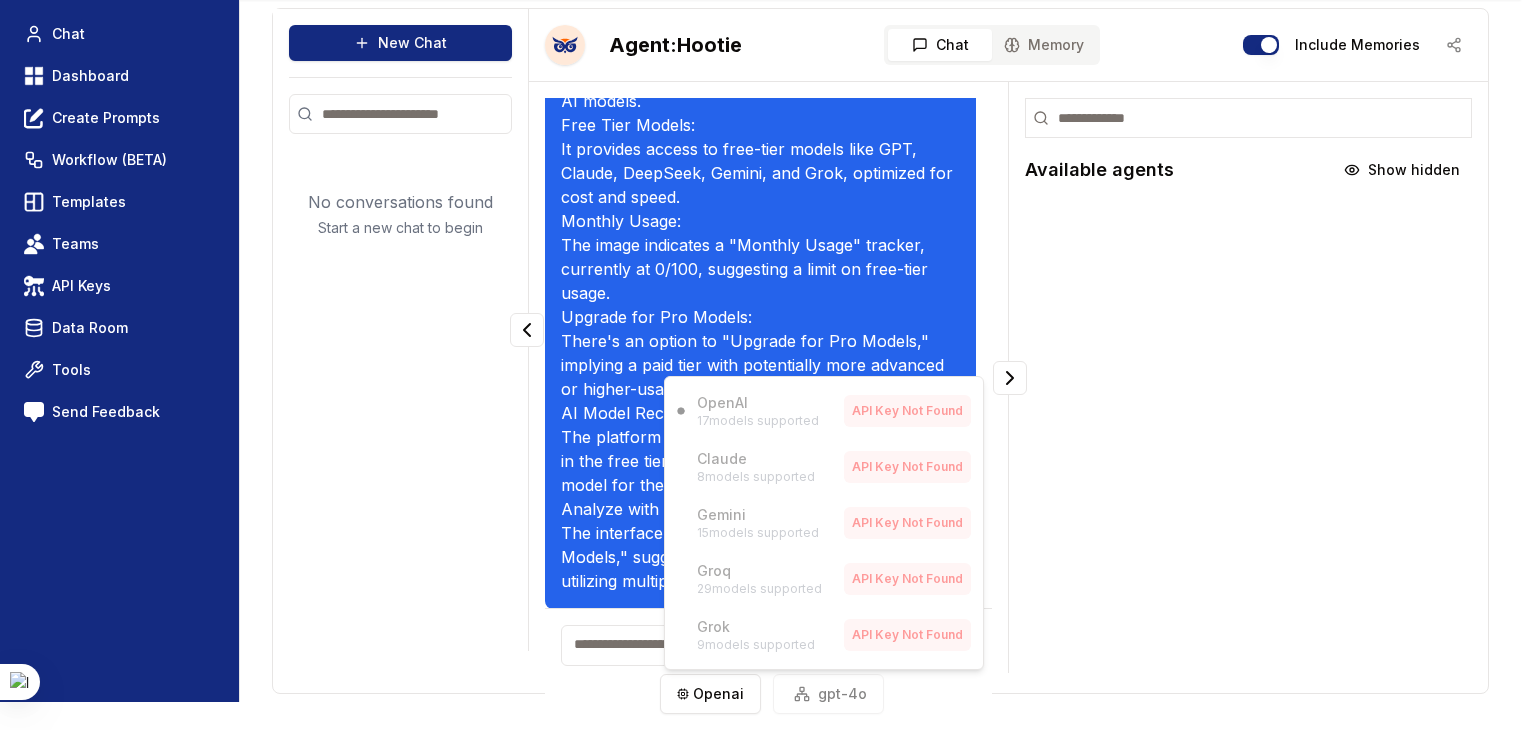 click on "OpenAI 17  models supported API Key Not Found Claude 8  models supported API Key Not Found Gemini 15  models supported API Key Not Found Groq 29  models supported API Key Not Found Grok 9  models supported API Key Not Found" at bounding box center [824, 523] 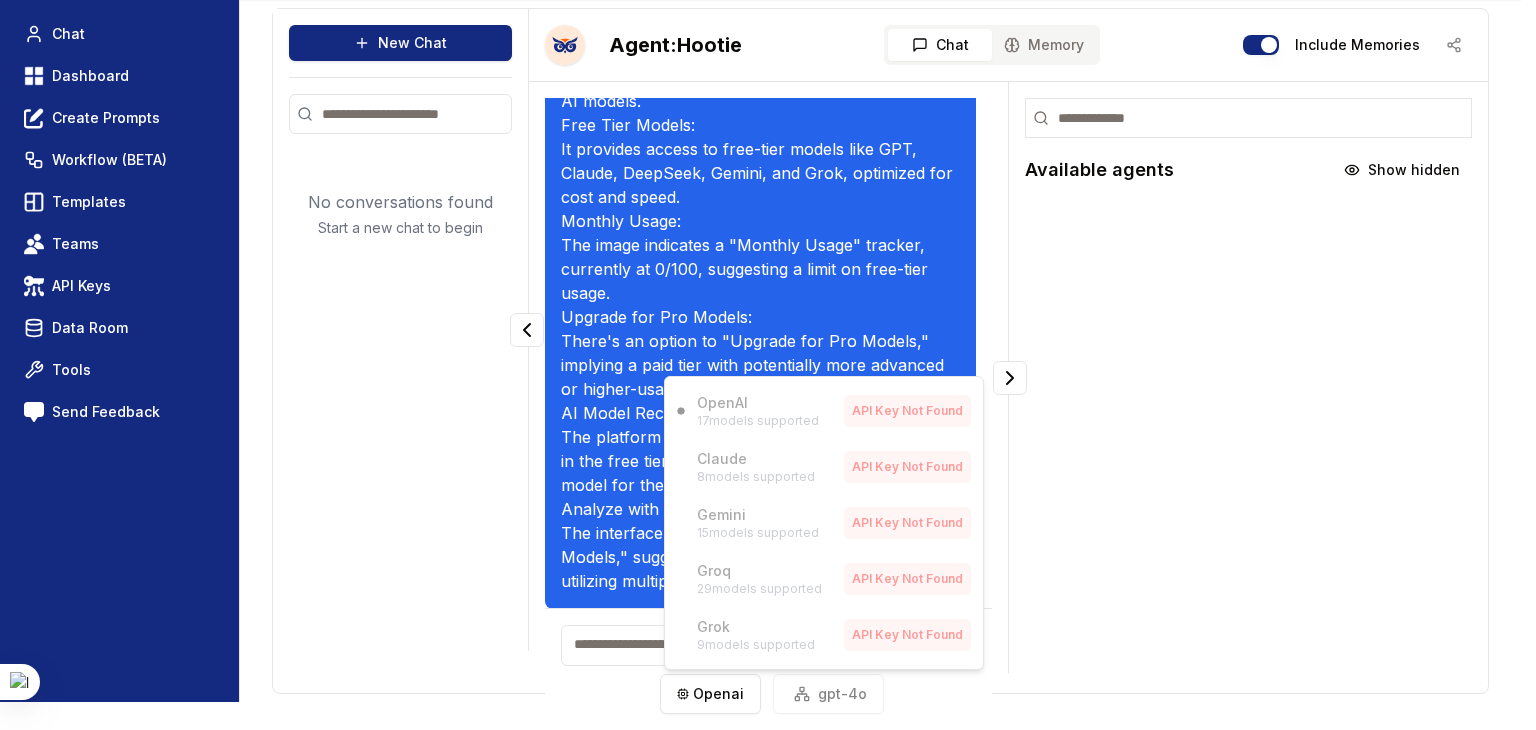 click on "OpenAI 17  models supported API Key Not Found Claude 8  models supported API Key Not Found Gemini 15  models supported API Key Not Found Groq 29  models supported API Key Not Found Grok 9  models supported API Key Not Found" at bounding box center [824, 523] 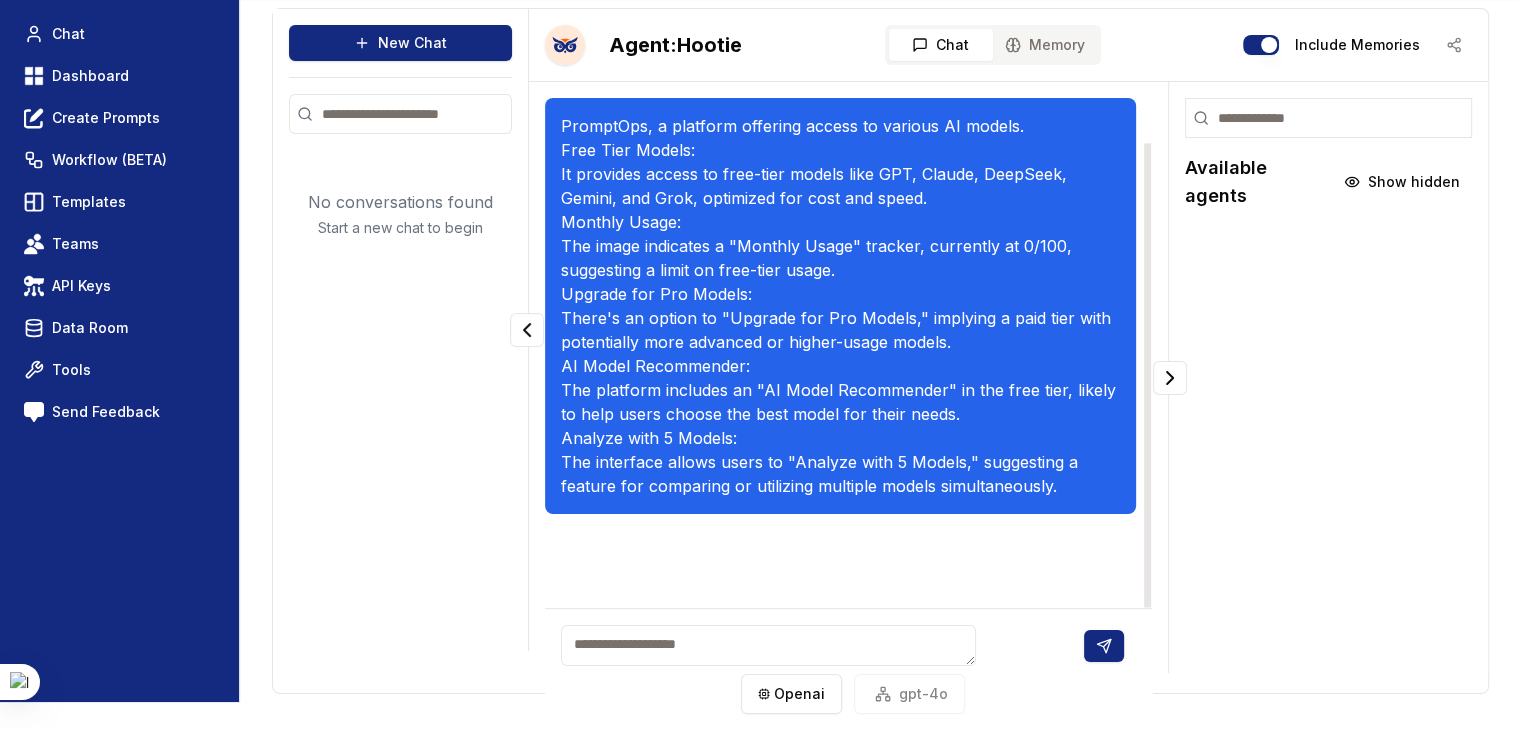 scroll, scrollTop: 49, scrollLeft: 0, axis: vertical 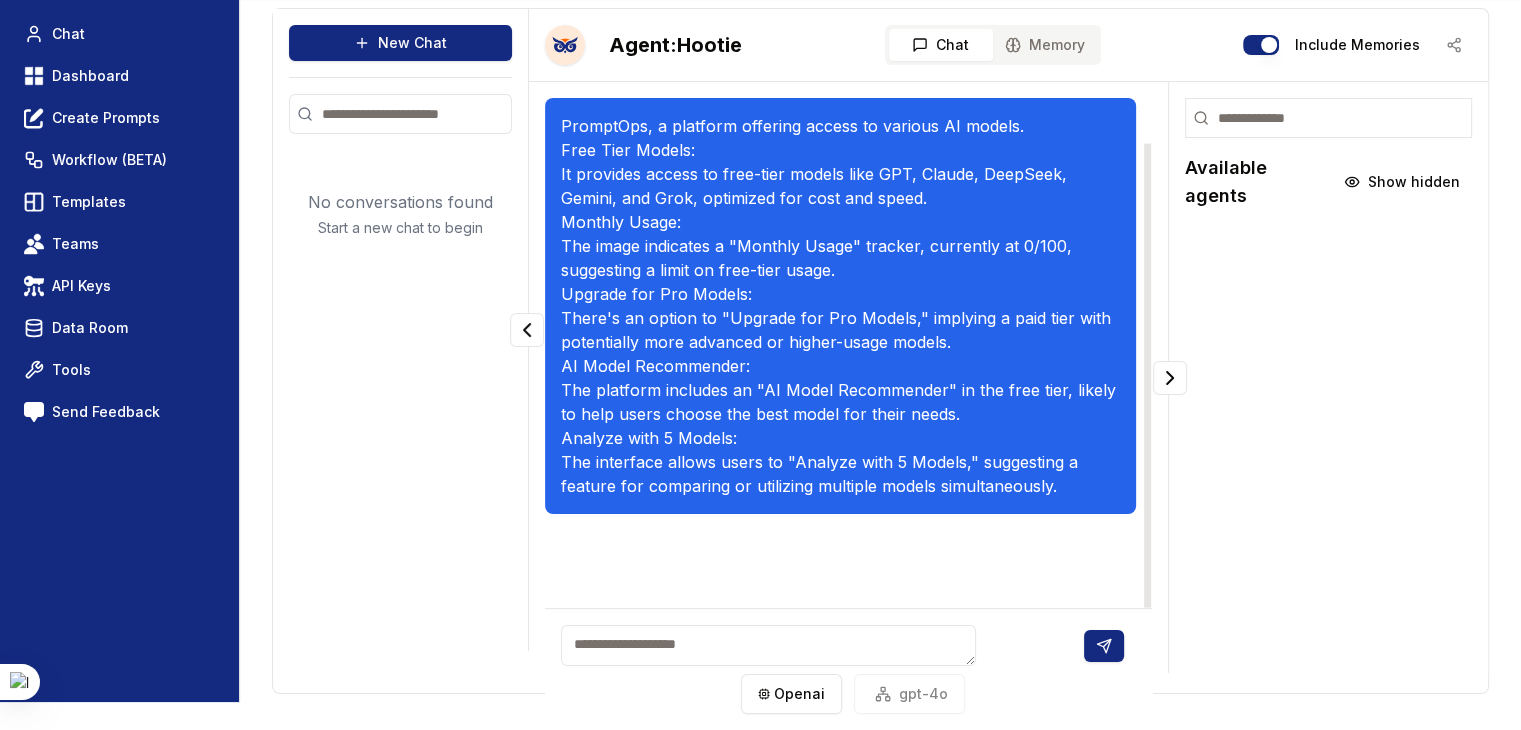 click at bounding box center [768, 645] 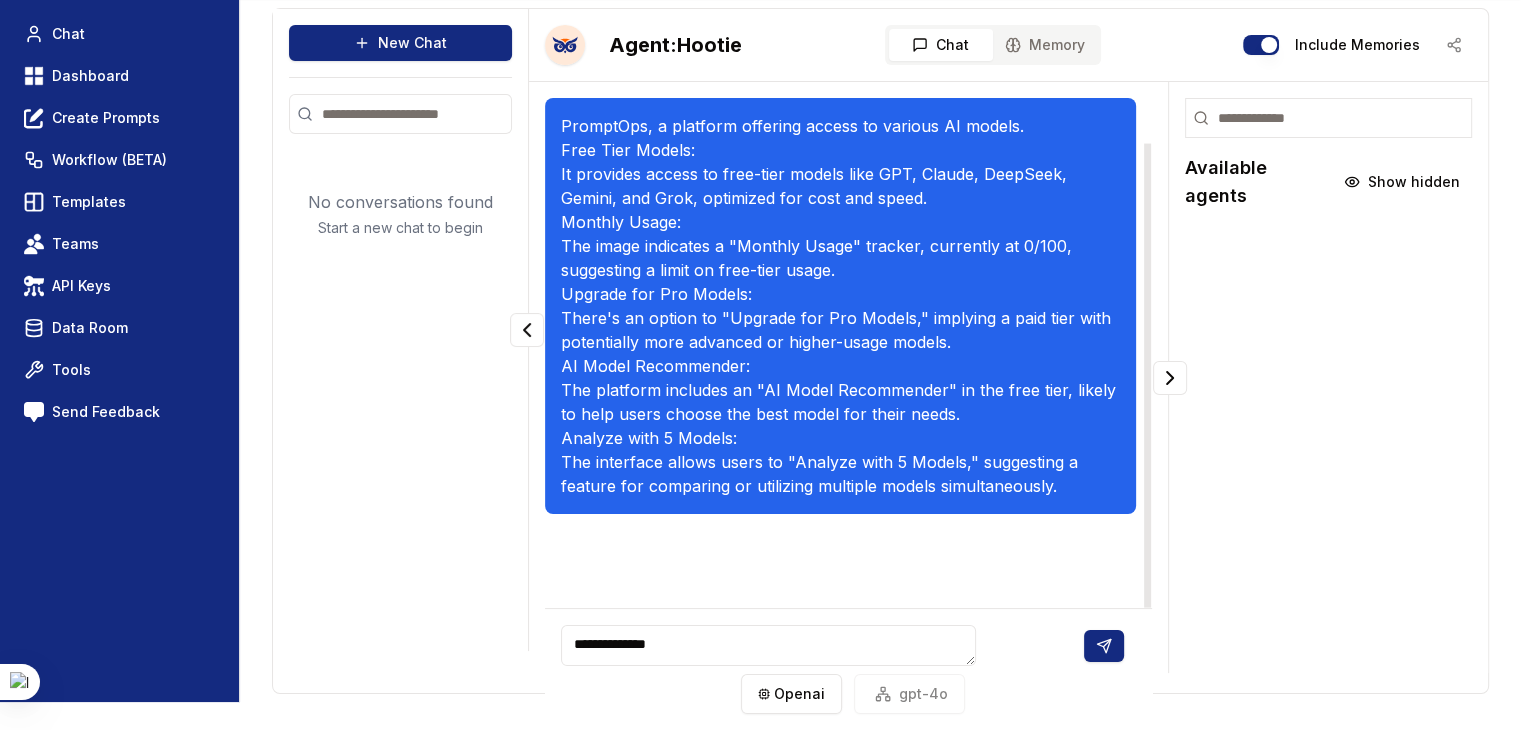 click on "**********" at bounding box center [768, 645] 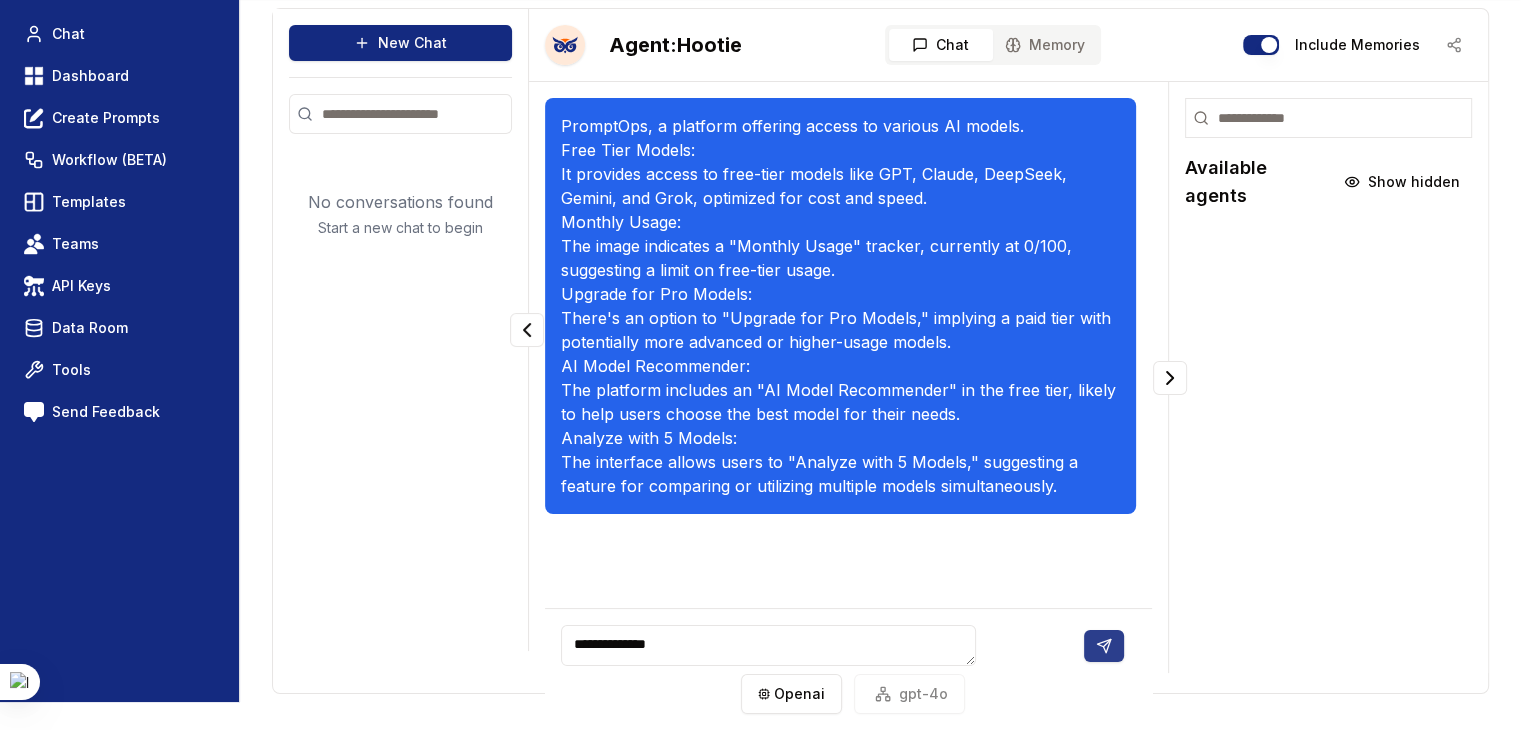 type on "**********" 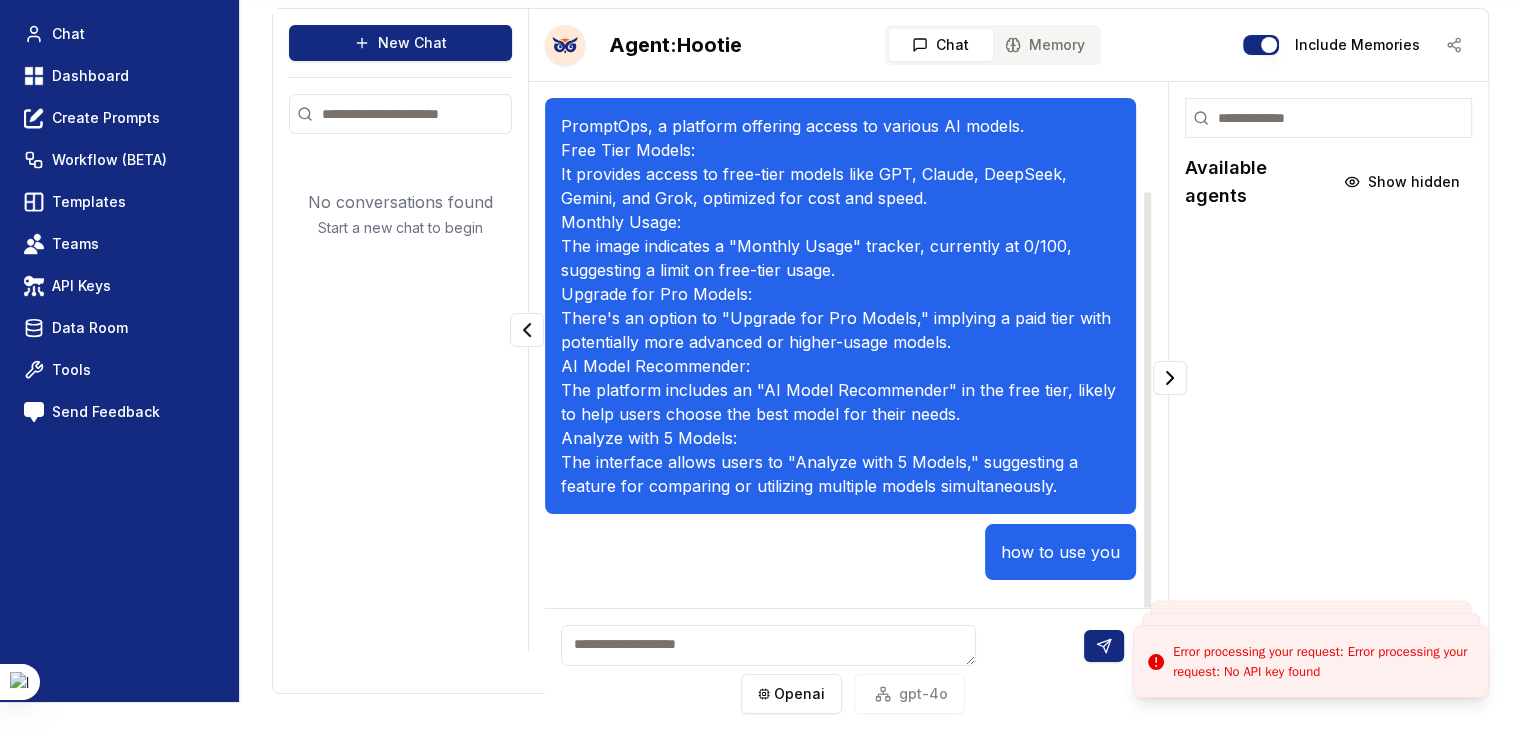 scroll, scrollTop: 116, scrollLeft: 0, axis: vertical 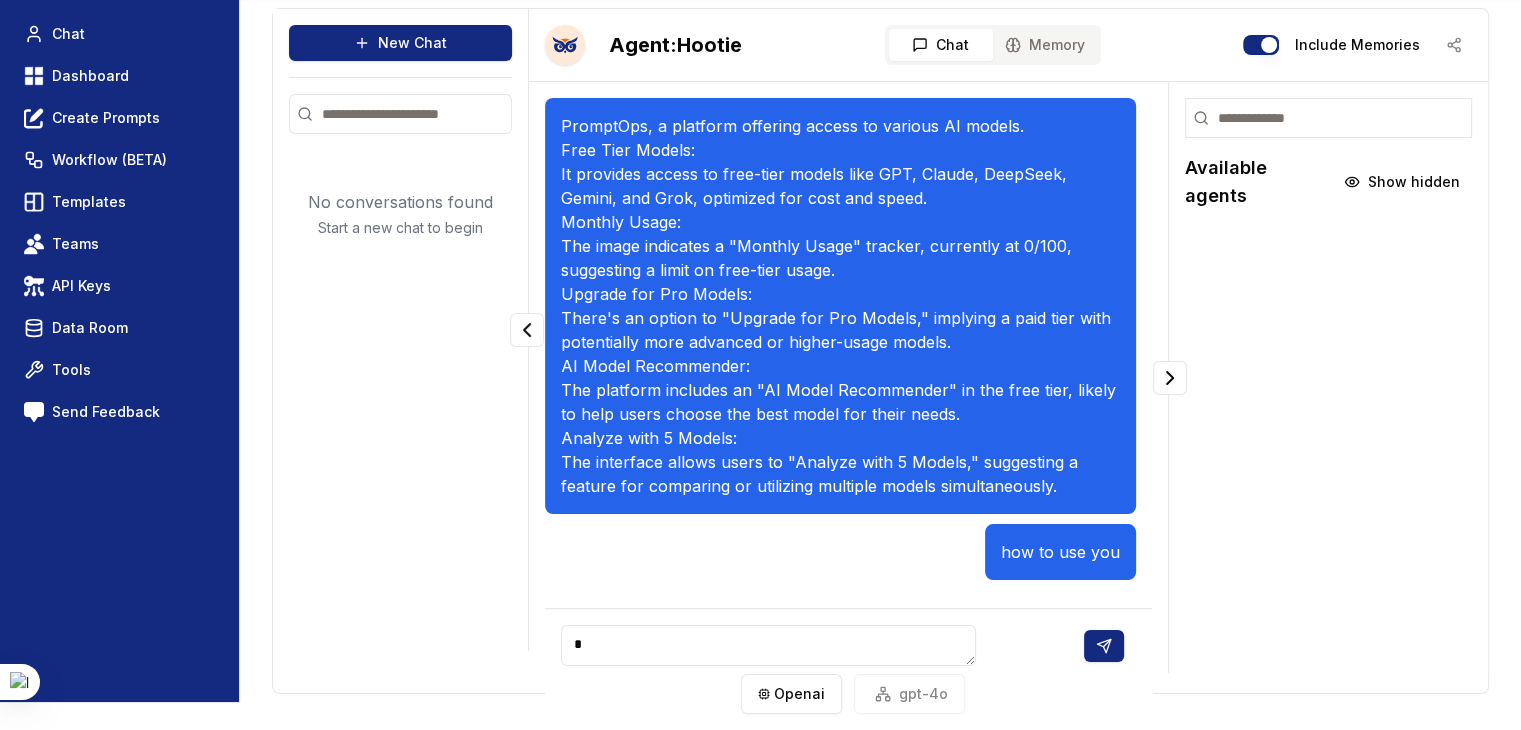 type on "**" 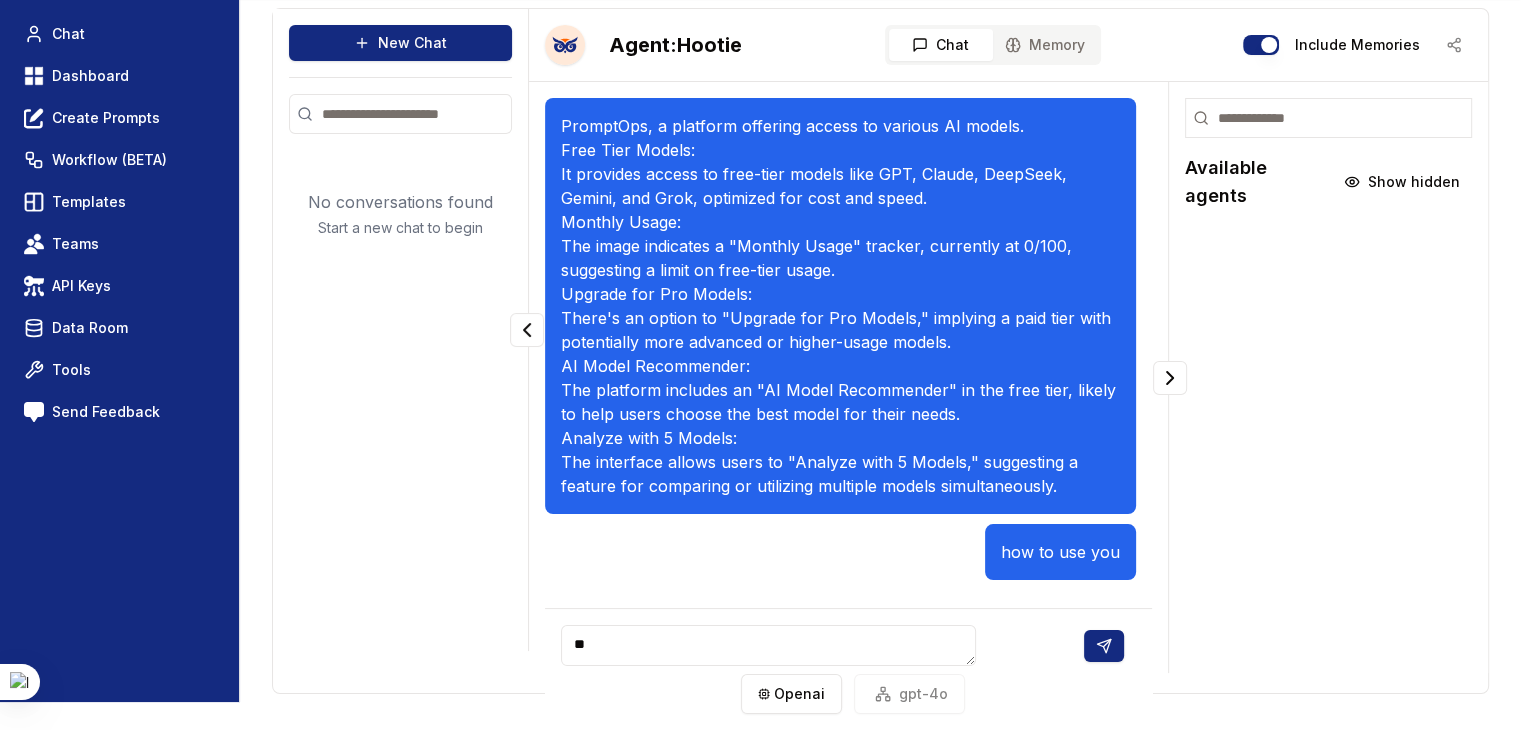 type 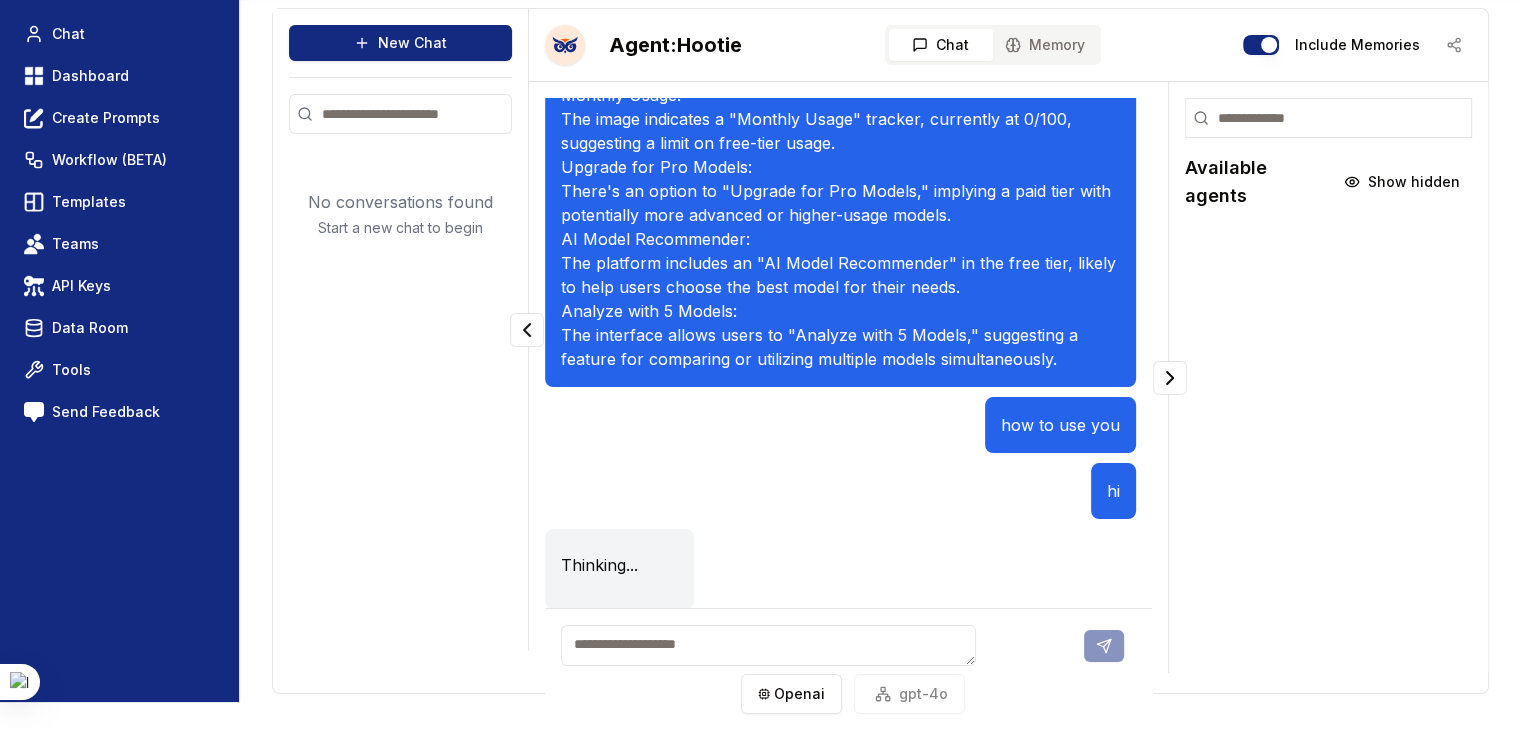 scroll, scrollTop: 181, scrollLeft: 0, axis: vertical 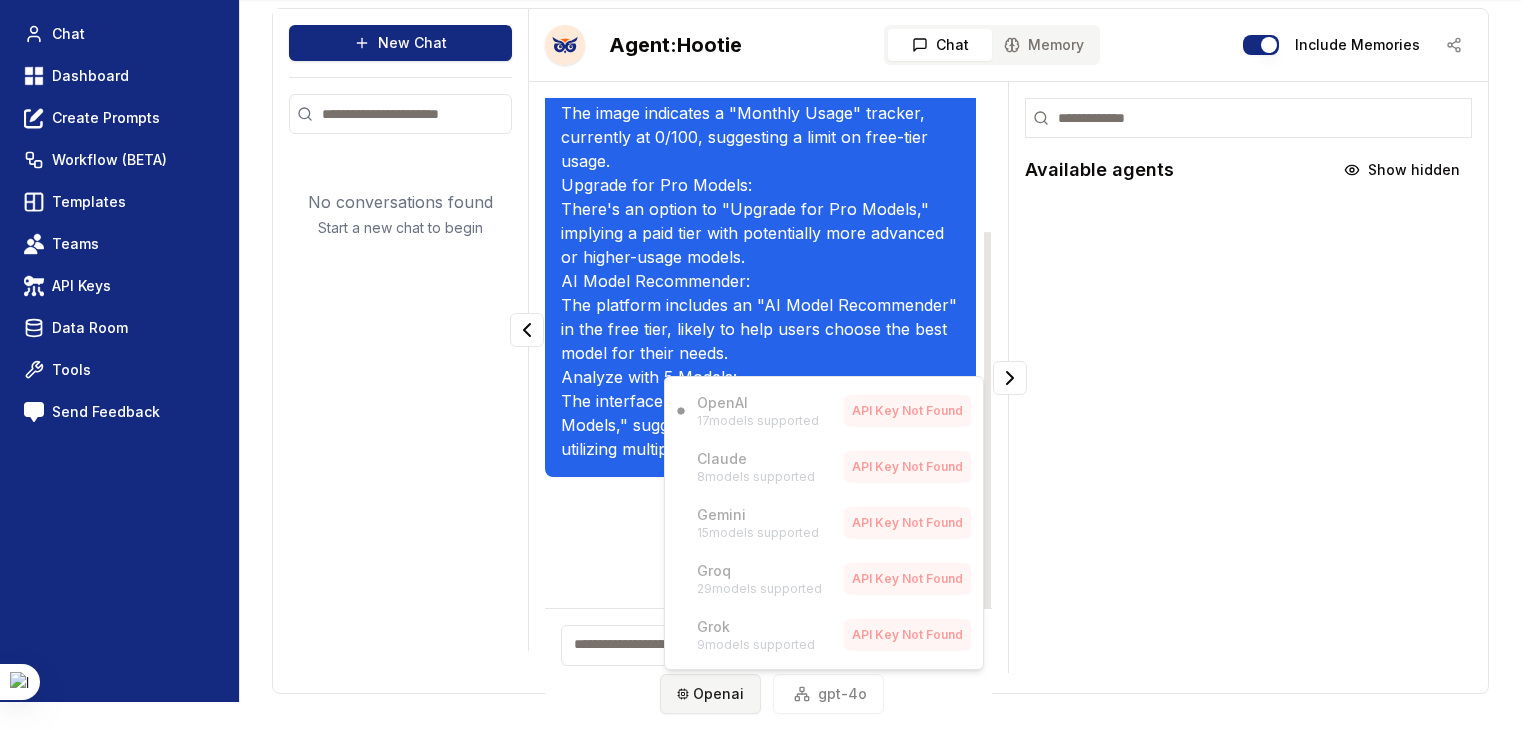 click on "Toggle theme Toggle user menu Chat Dashboard Create Prompts Workflow (BETA) Templates Teams API Keys Data Room Tools Send Feedback  New Chat No conversations found Start a new chat to begin Agent:  Hootie Chat Memory Include Memories PromptOps, a platform offering access to various AI models.
Free Tier Models:
It provides access to free-tier models like GPT, Claude, DeepSeek, Gemini, and Grok, optimized for cost and speed.
Monthly Usage:
The image indicates a "Monthly Usage" tracker, currently at 0/100, suggesting a limit on free-tier usage.
Upgrade for Pro Models:
There's an option to "Upgrade for Pro Models," implying a paid tier with potentially more advanced or higher-usage models.
AI Model Recommender:
The platform includes an "AI Model Recommender" in the free tier, likely to help users choose the best model for their needs.
Analyze with 5 Models:
The interface allows users to "Analyze with 5 Models," suggesting a feature for comparing or utilizing multiple models simultaneously. openai gpt-4o OpenAI [AGE]" at bounding box center (768, 319) 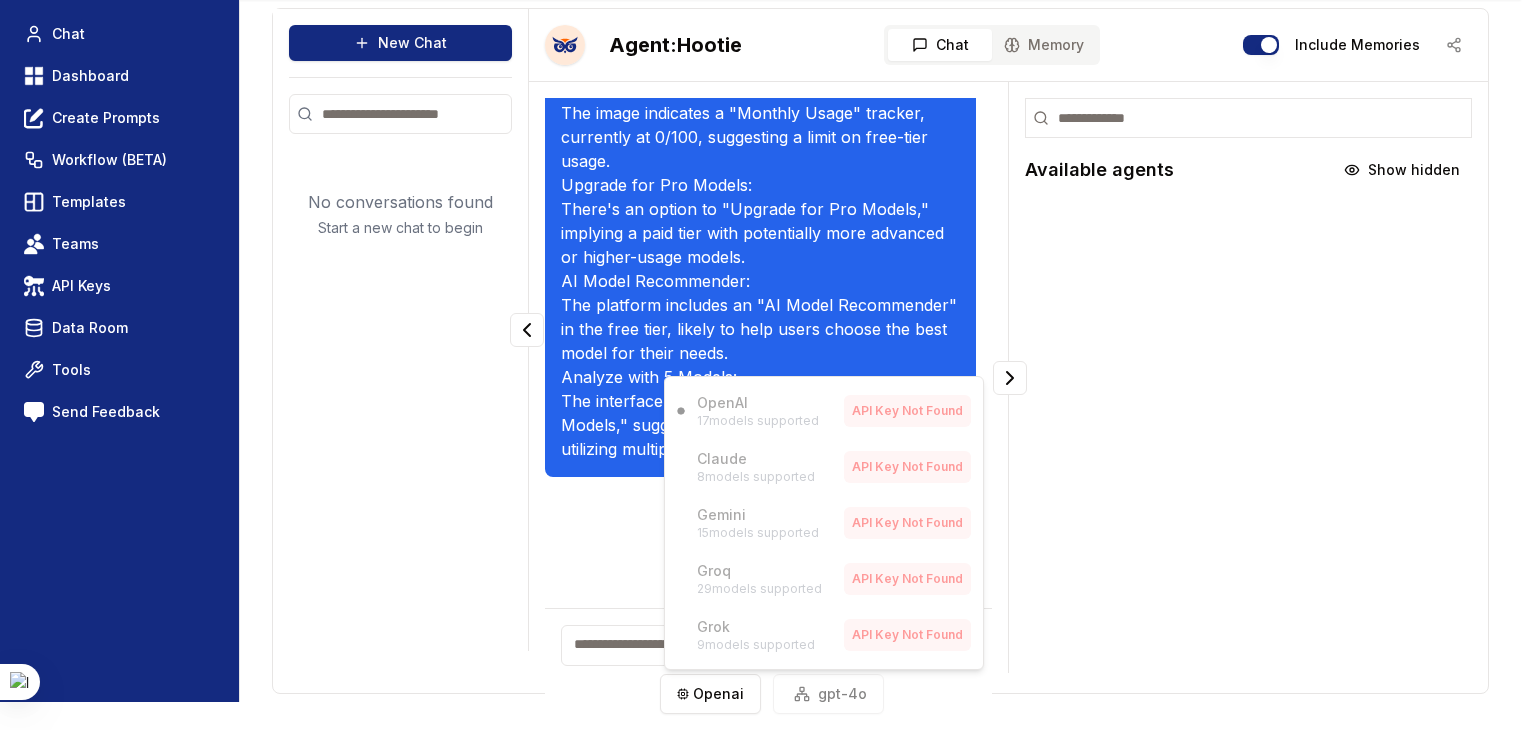 drag, startPoint x: 576, startPoint y: 659, endPoint x: 591, endPoint y: 654, distance: 15.811388 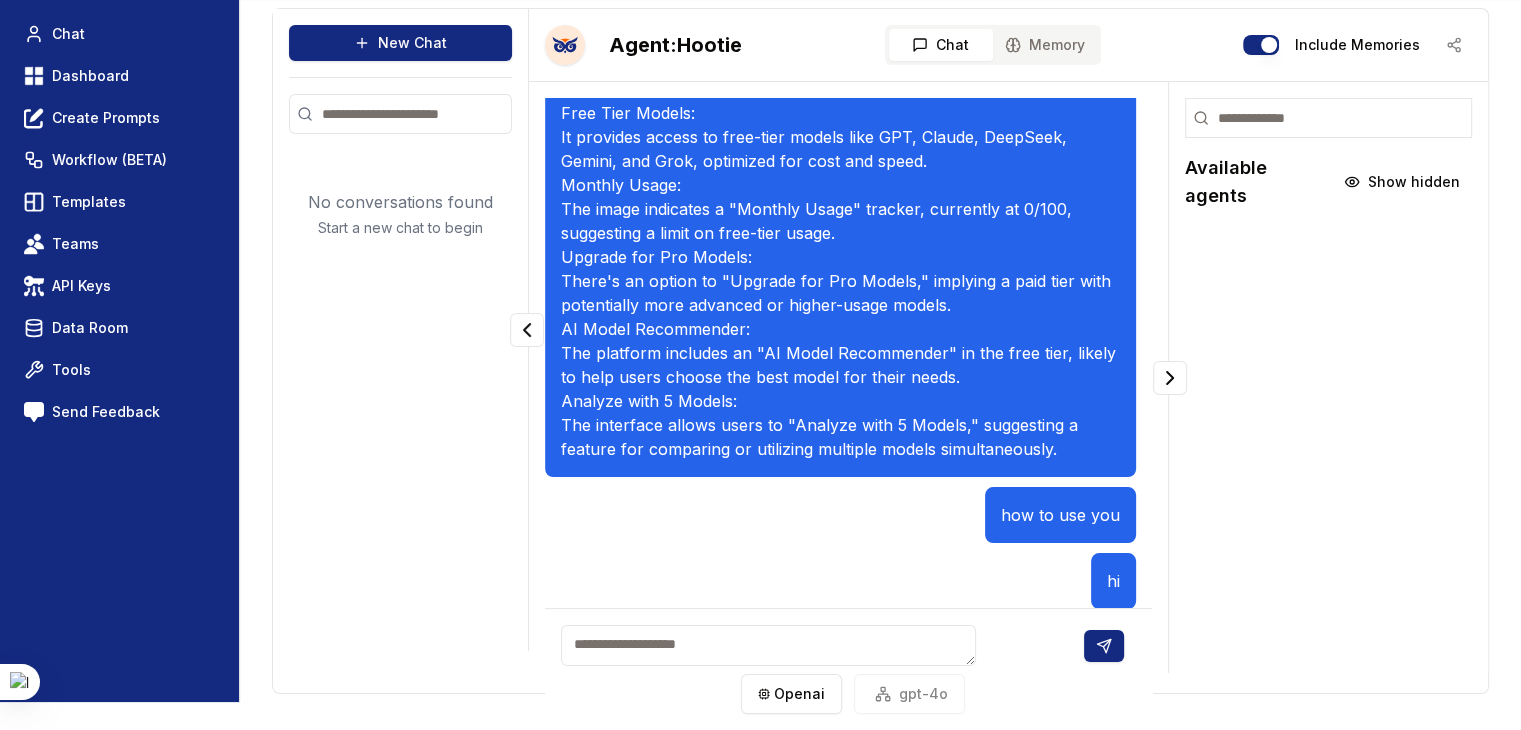 type 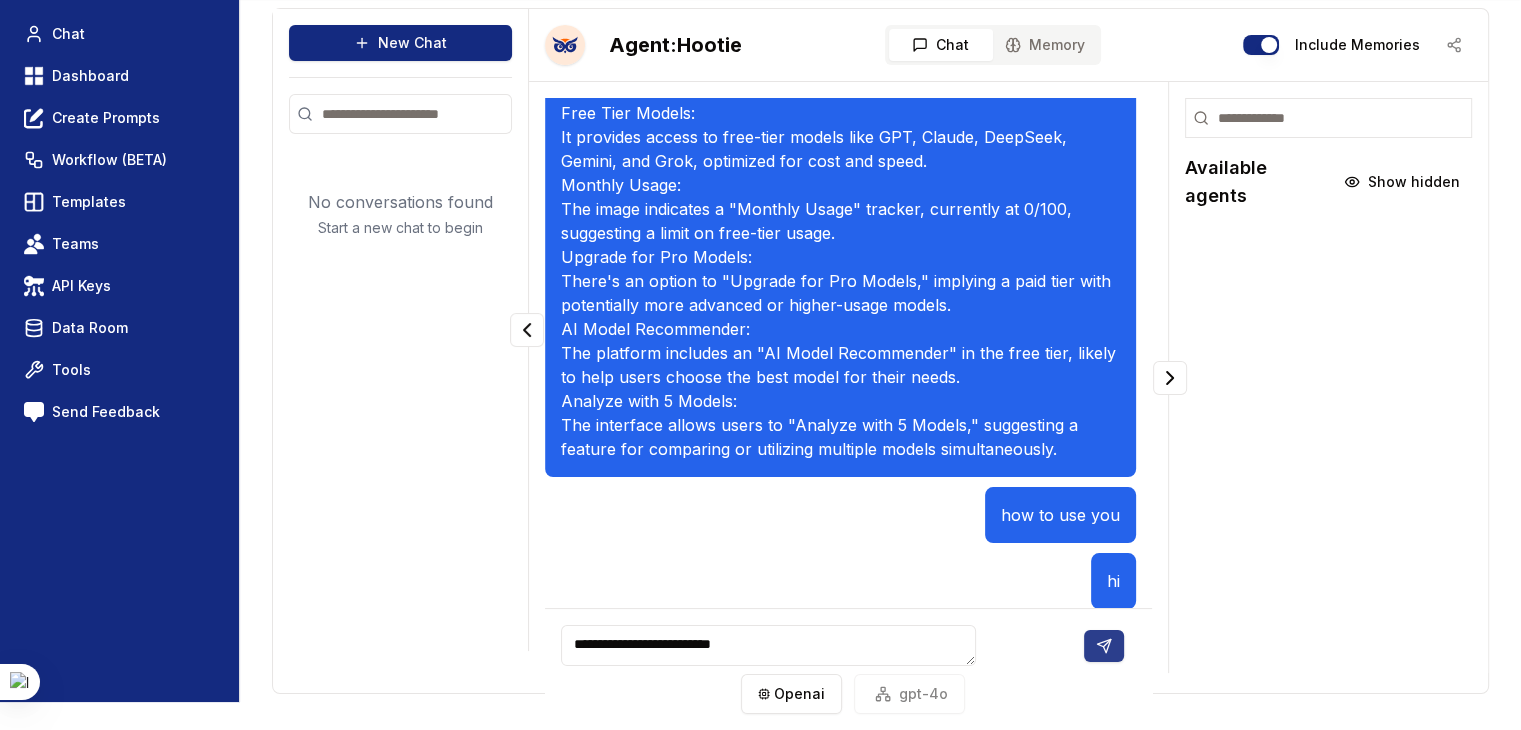 type on "**********" 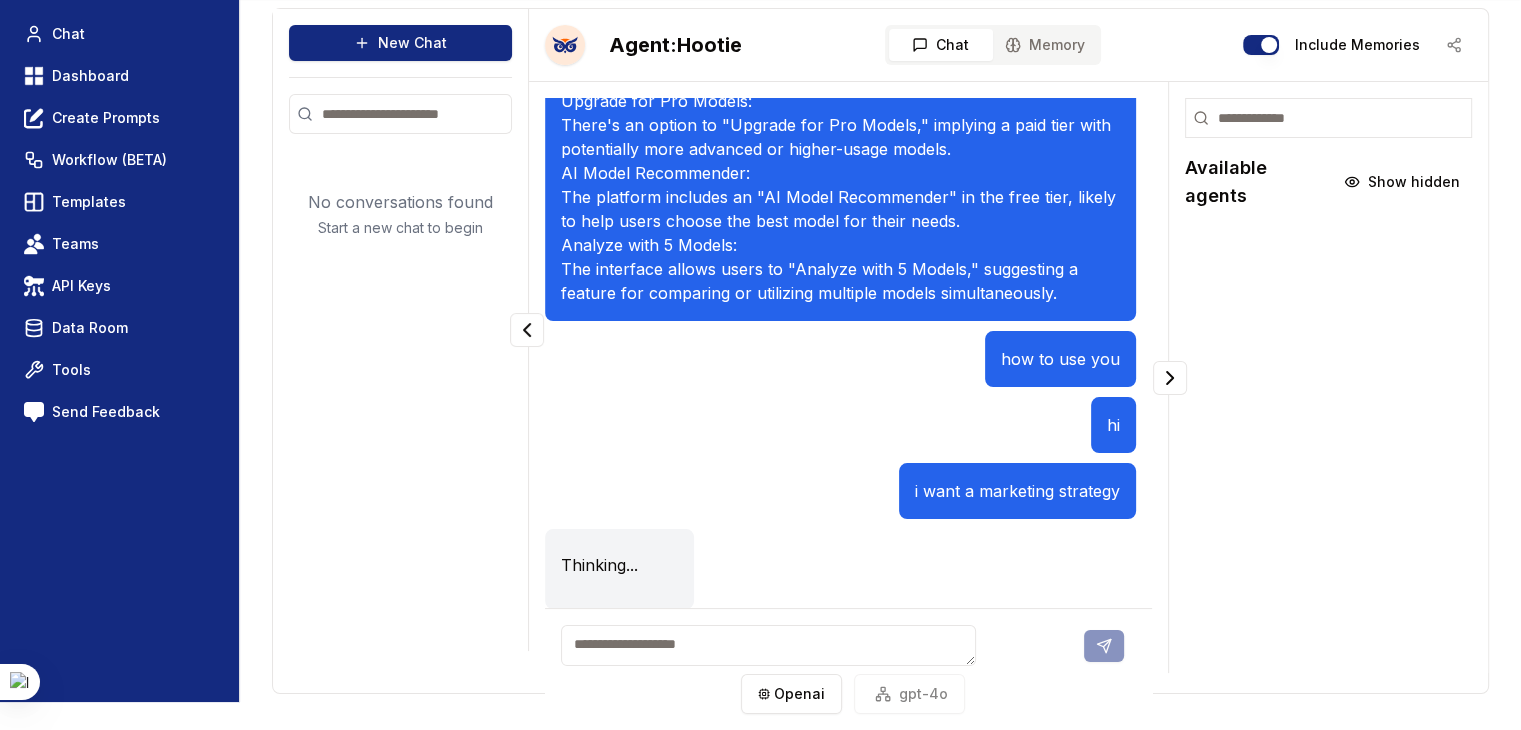 scroll, scrollTop: 248, scrollLeft: 0, axis: vertical 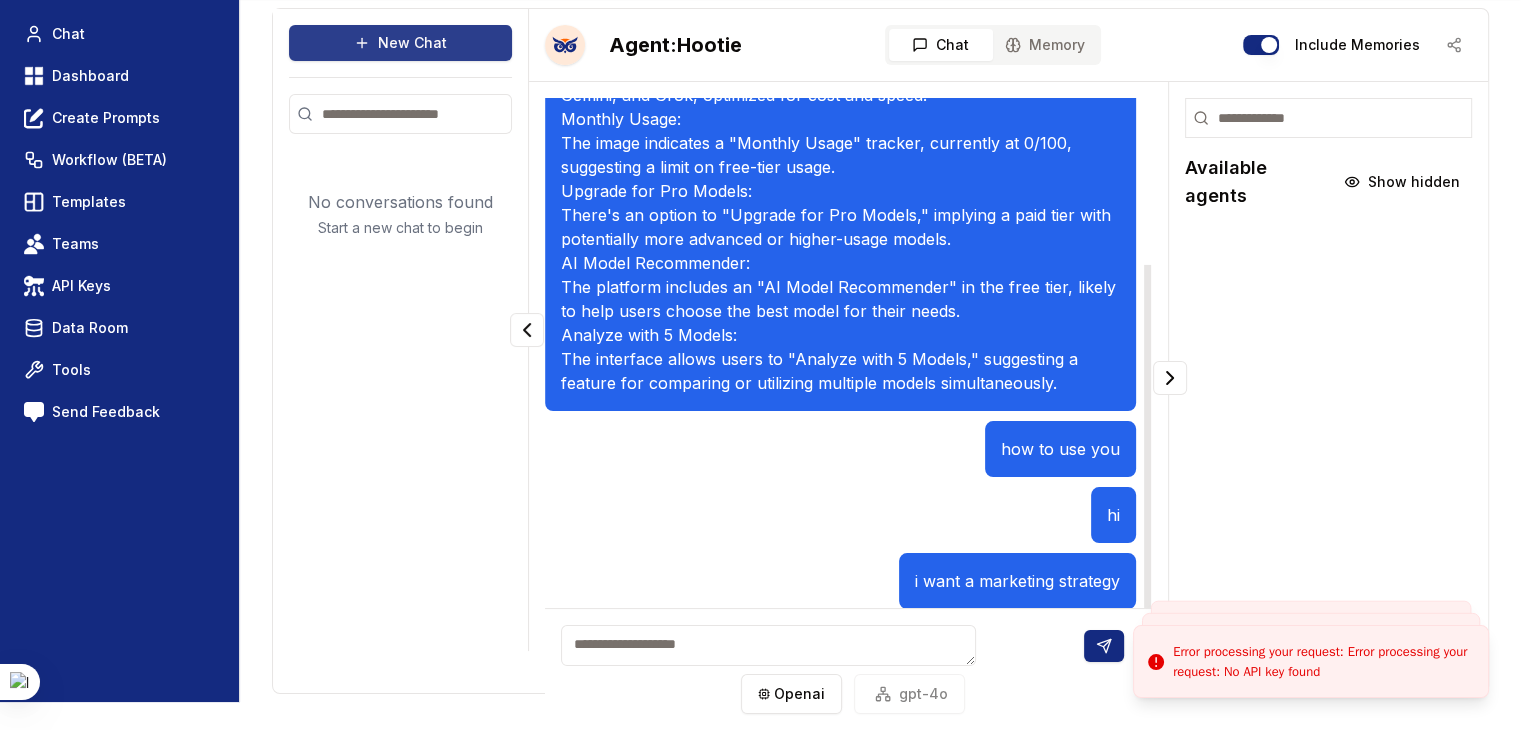 click on "New Chat" at bounding box center [400, 43] 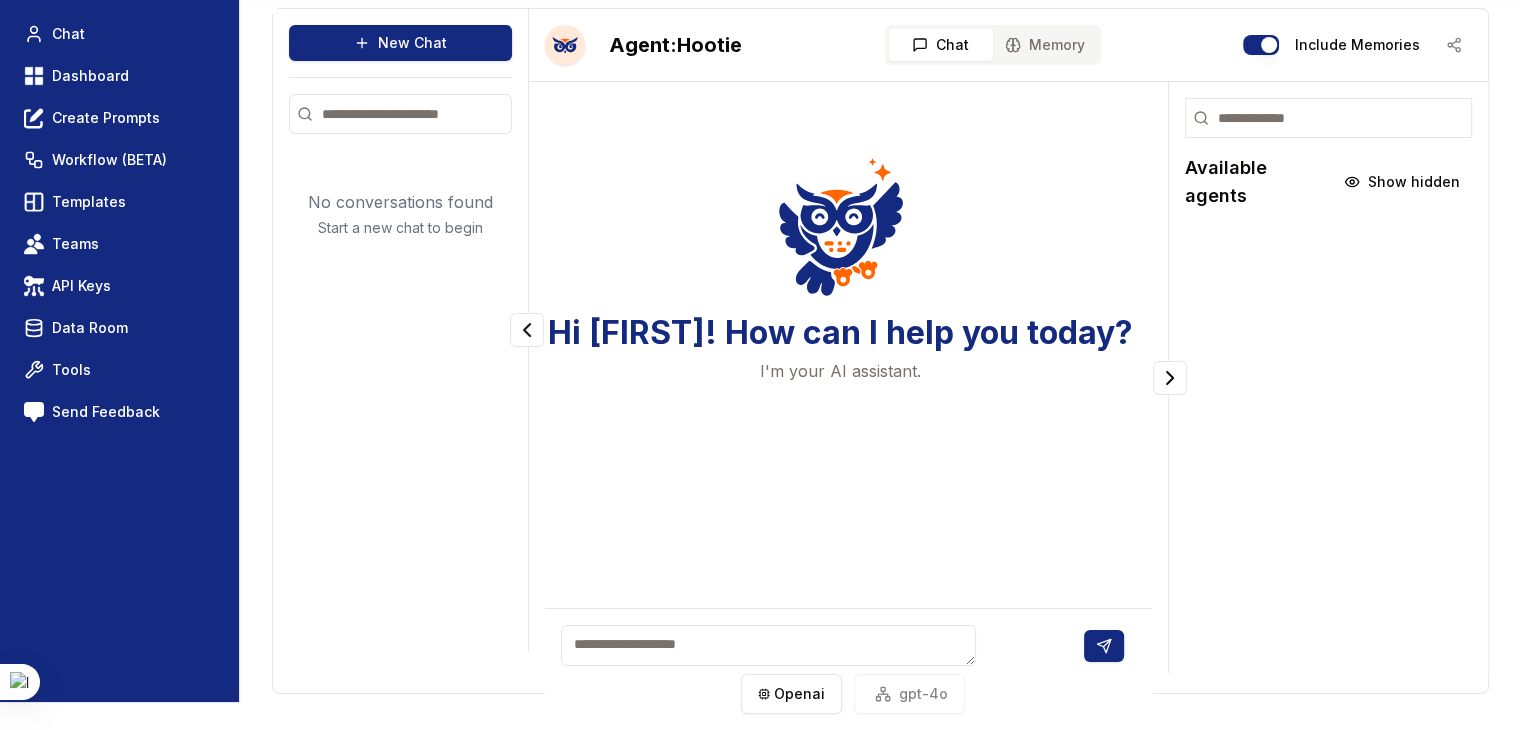 click at bounding box center (768, 645) 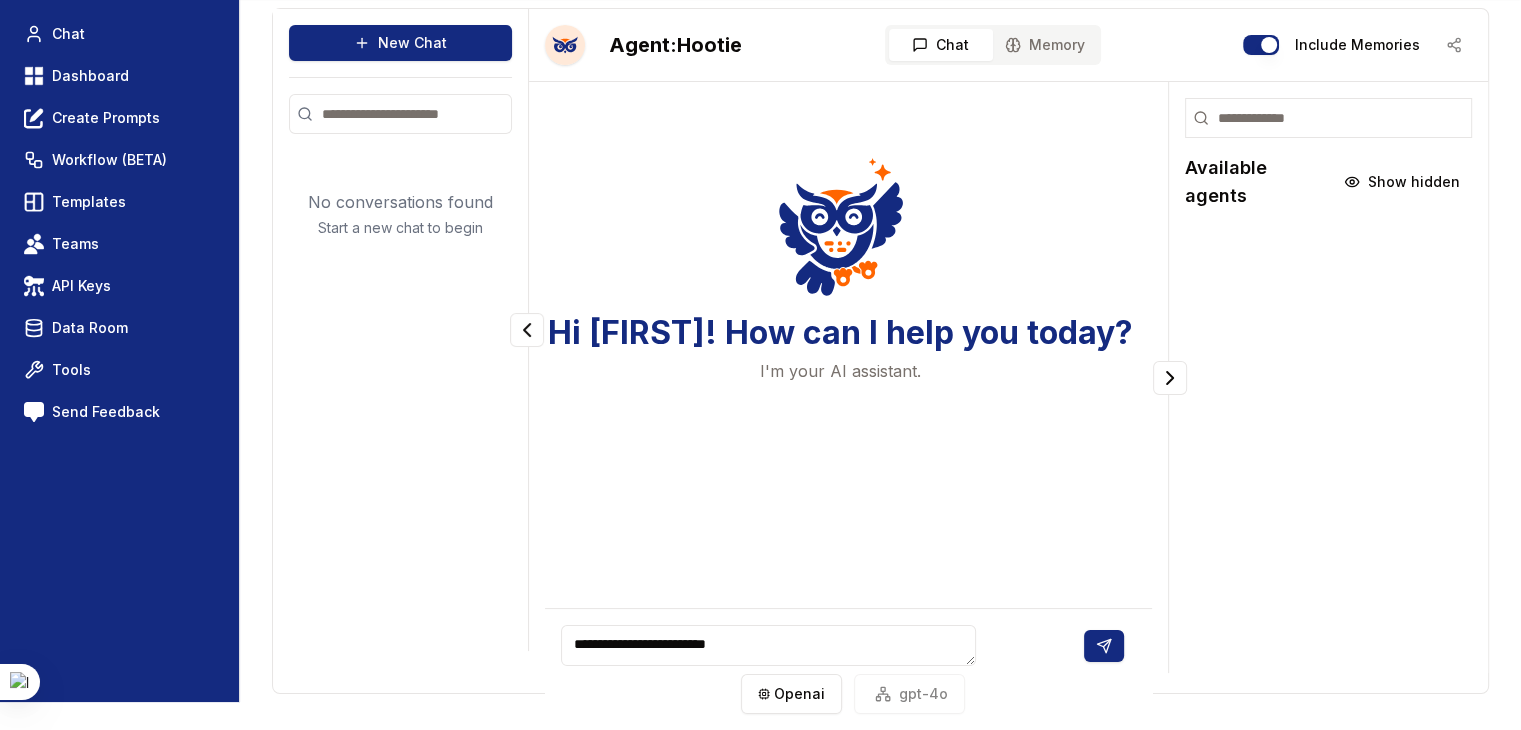 type on "**********" 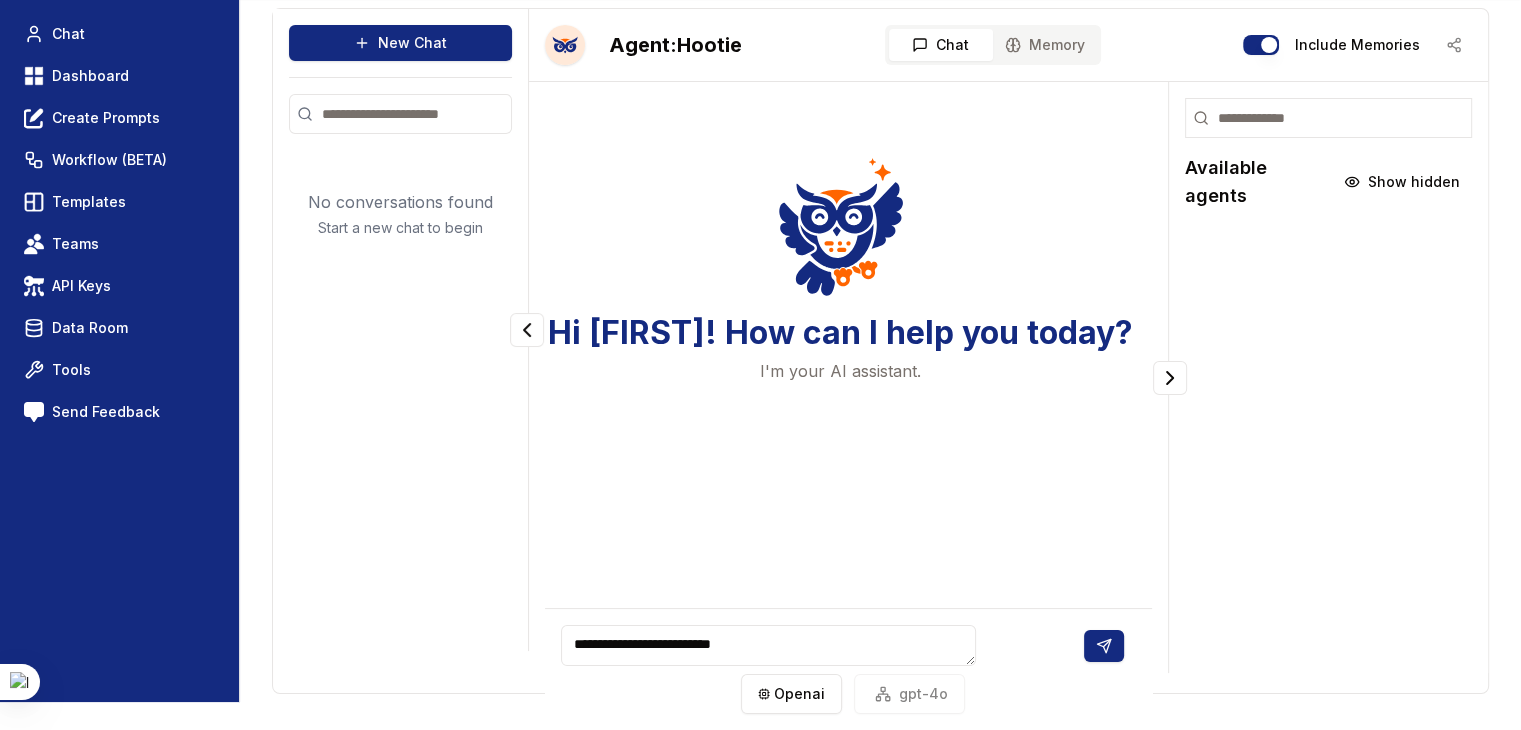 type 